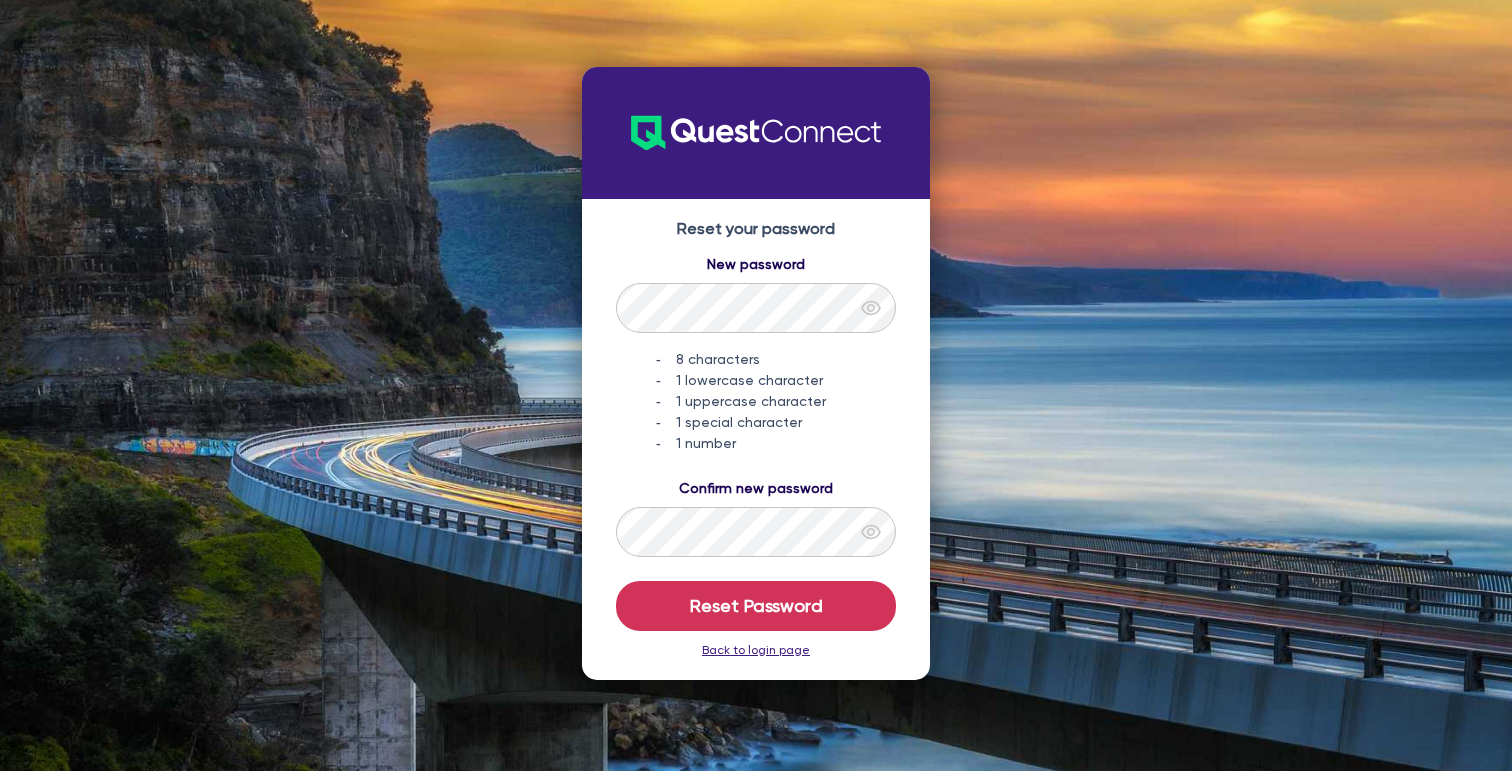 scroll, scrollTop: 0, scrollLeft: 0, axis: both 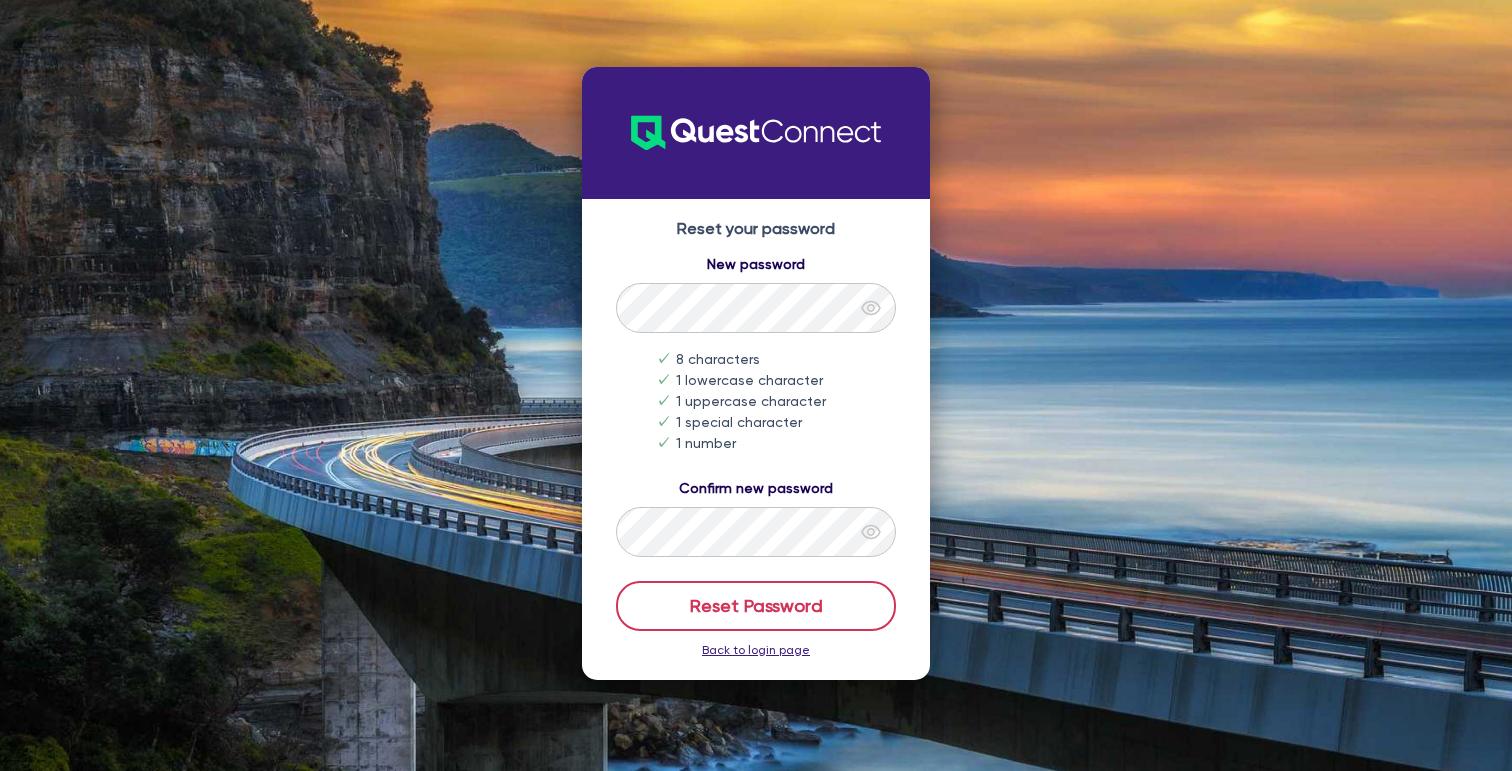 click on "Reset Password" at bounding box center (756, 606) 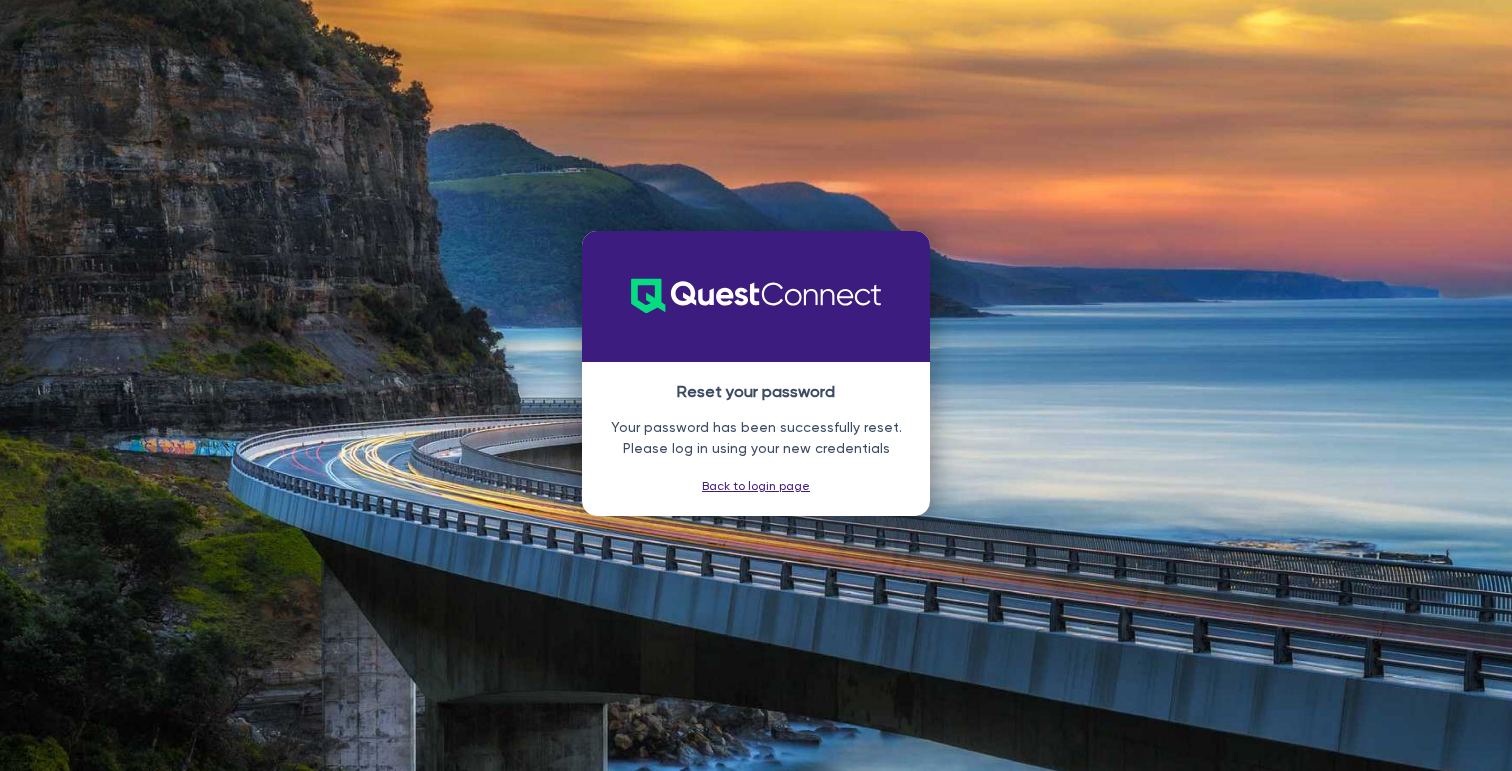 click on "Back to login page" at bounding box center (756, 486) 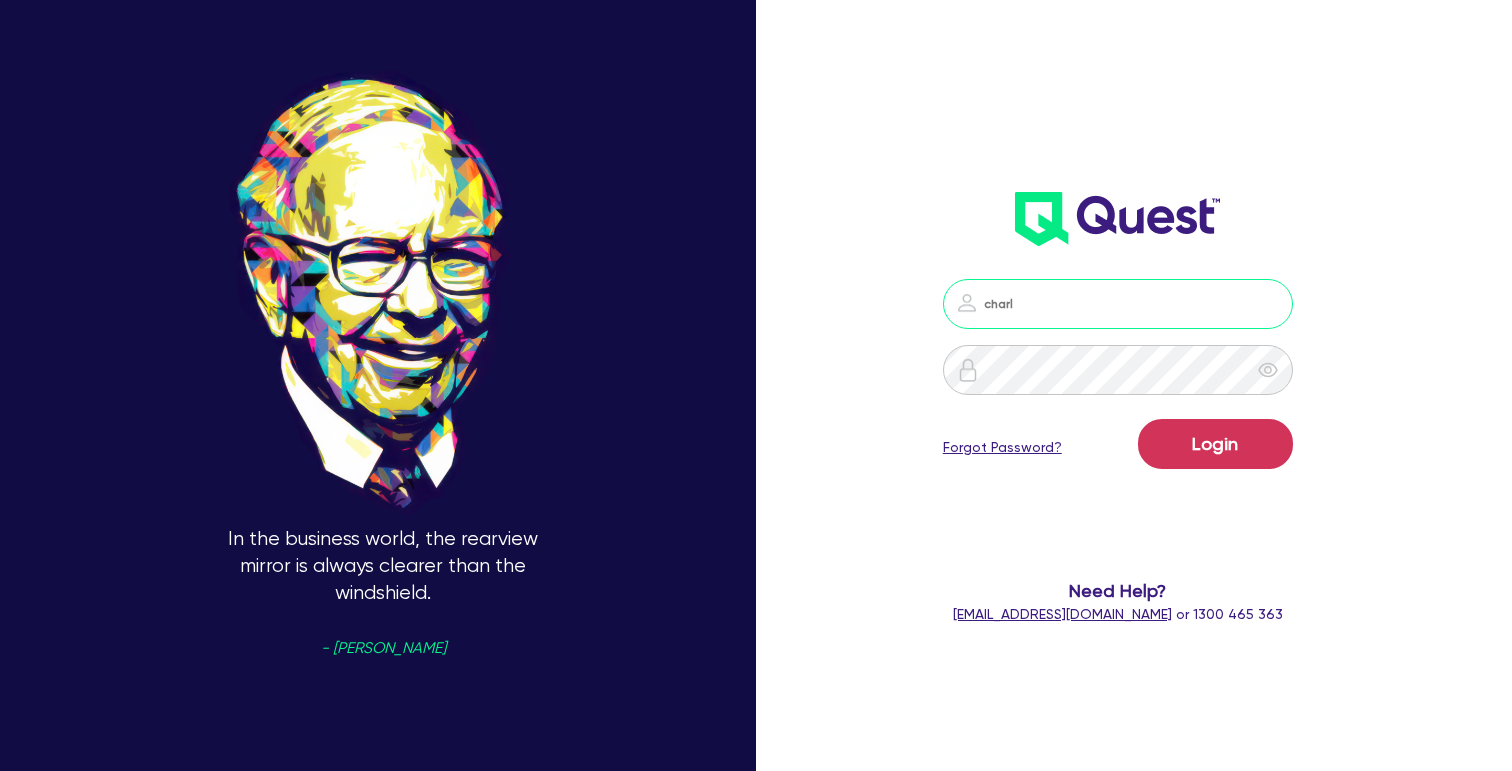 type on "charles@a29group.com" 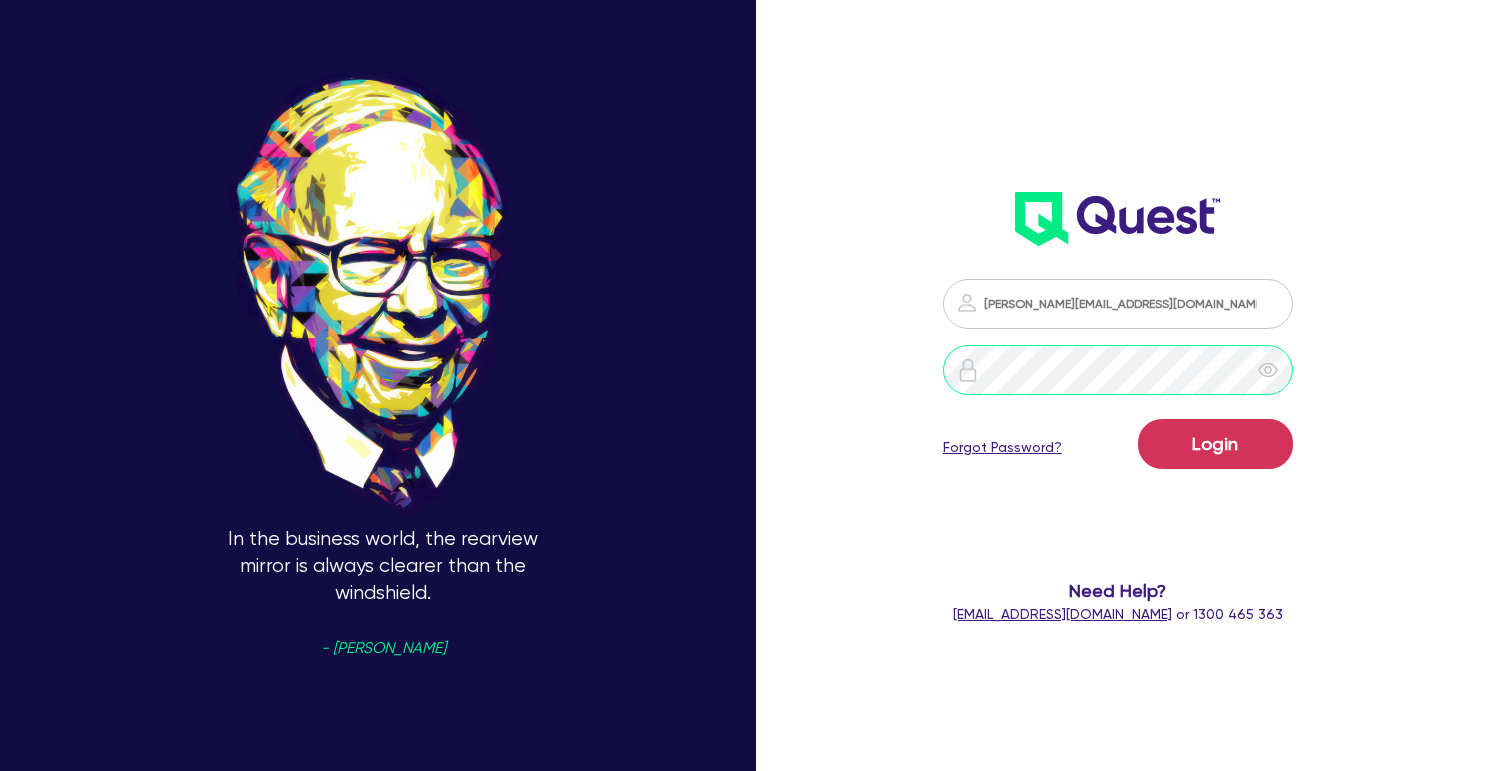 click on "Login" at bounding box center (1215, 444) 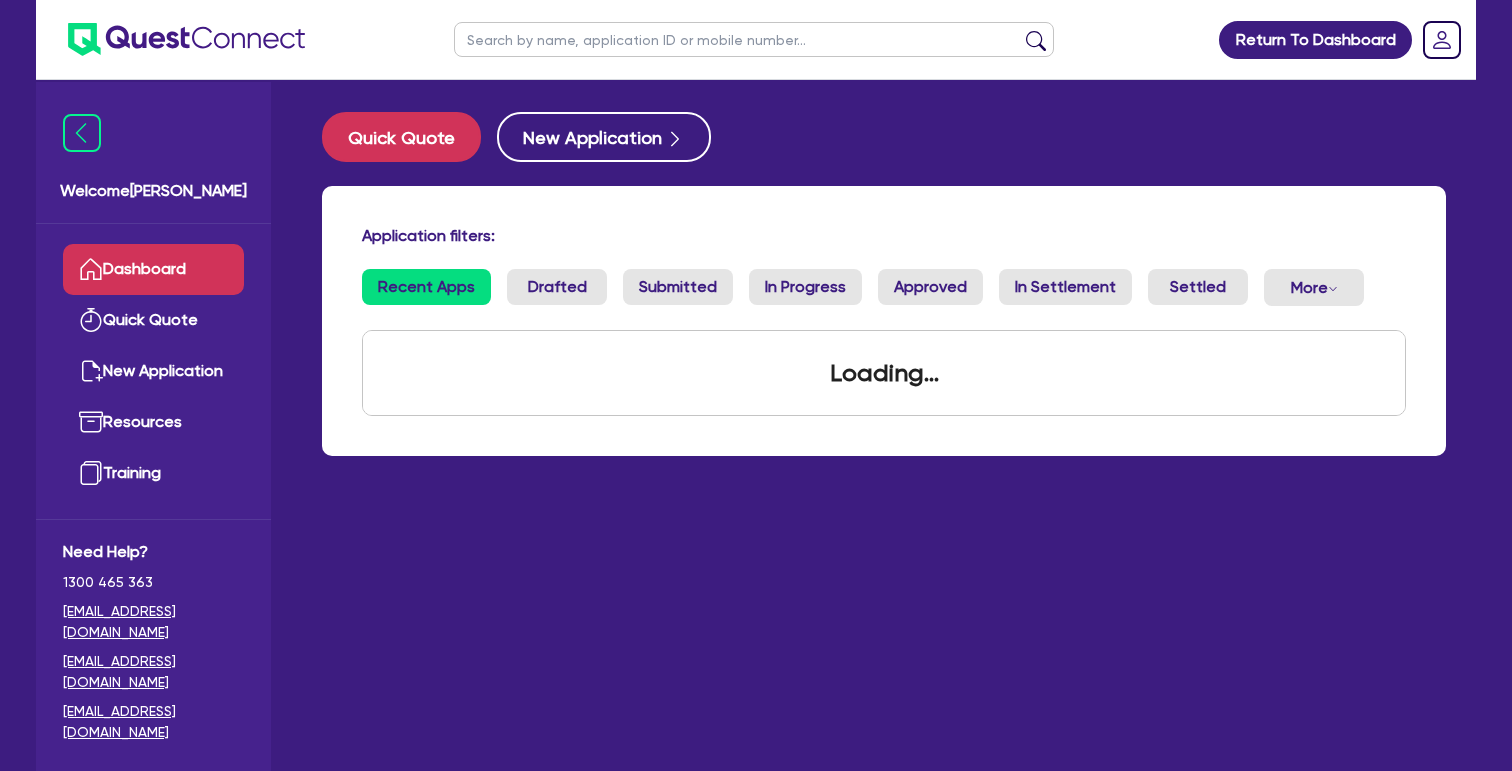 scroll, scrollTop: 0, scrollLeft: 0, axis: both 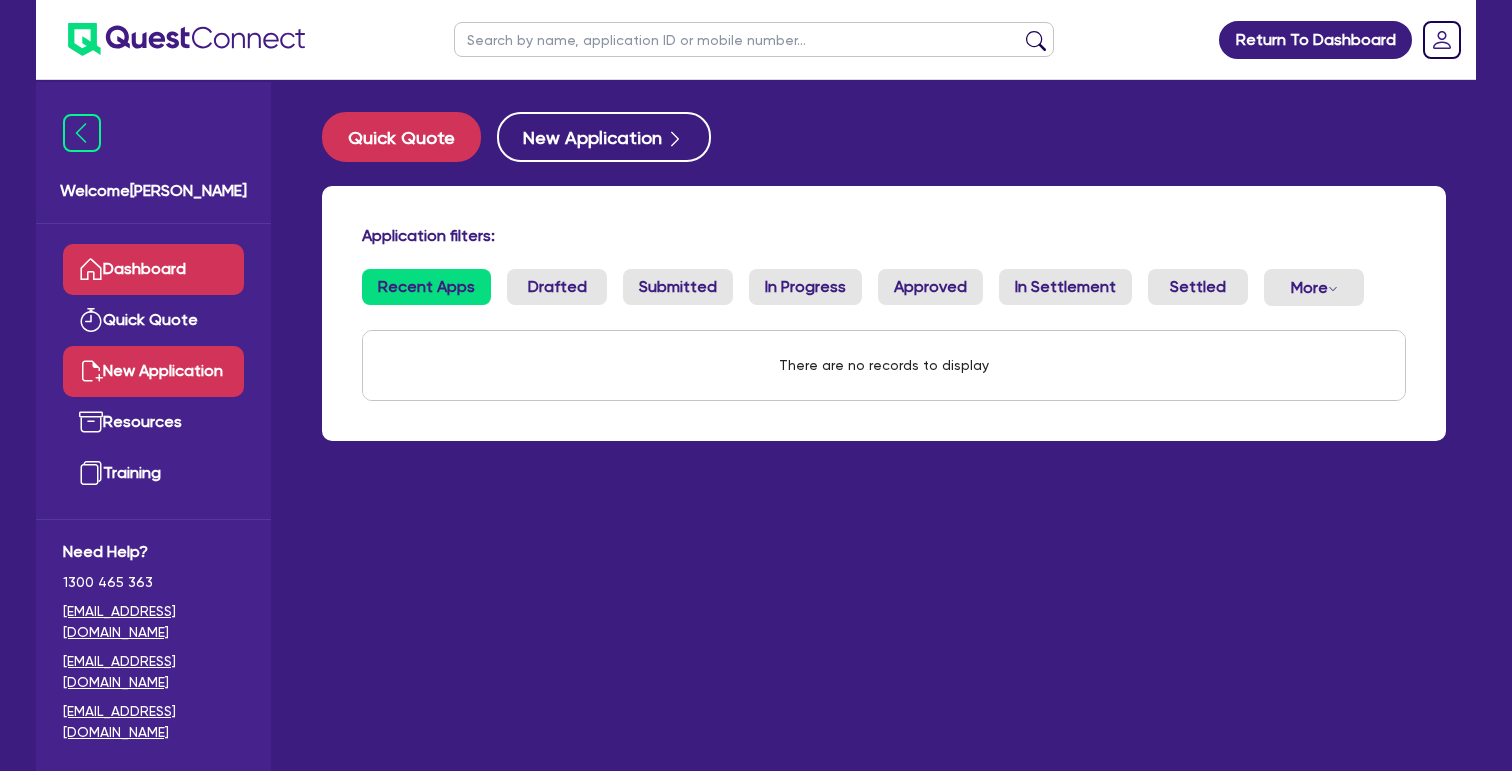 click on "New Application" at bounding box center (153, 371) 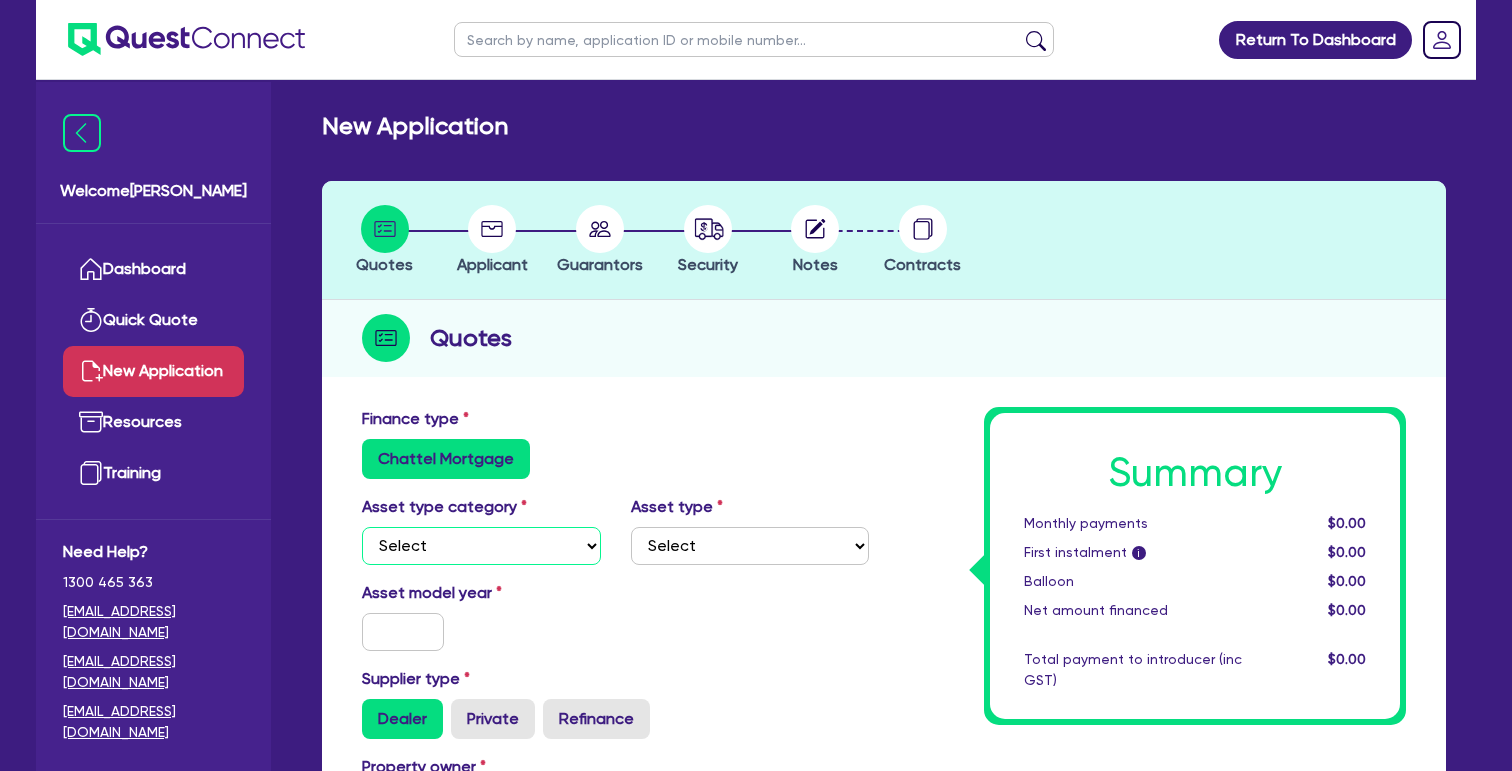 select on "CARS_AND_LIGHT_TRUCKS" 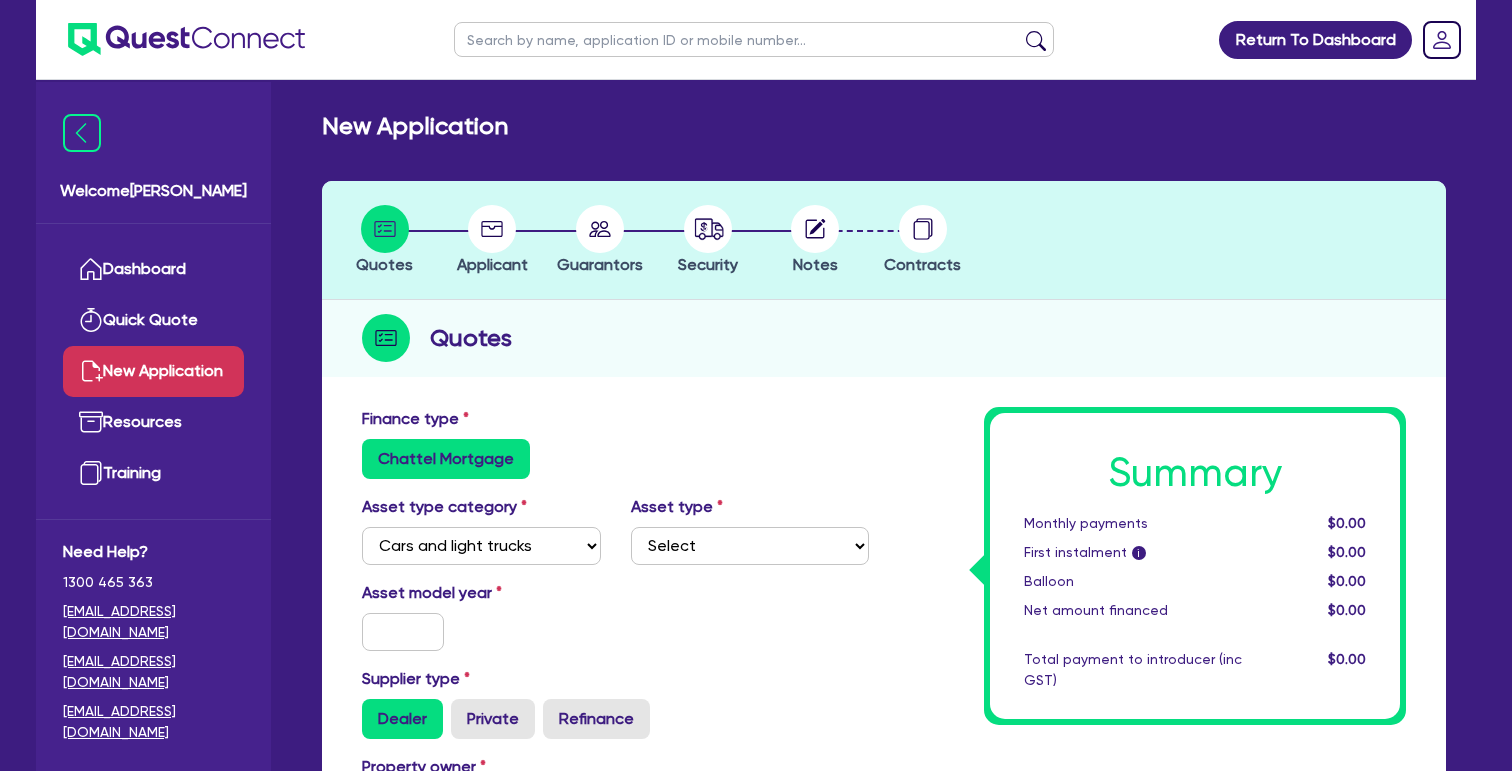 click on "Asset type Select Passenger vehicles Vans and utes Light trucks up to 4.5 tonne" at bounding box center [750, 530] 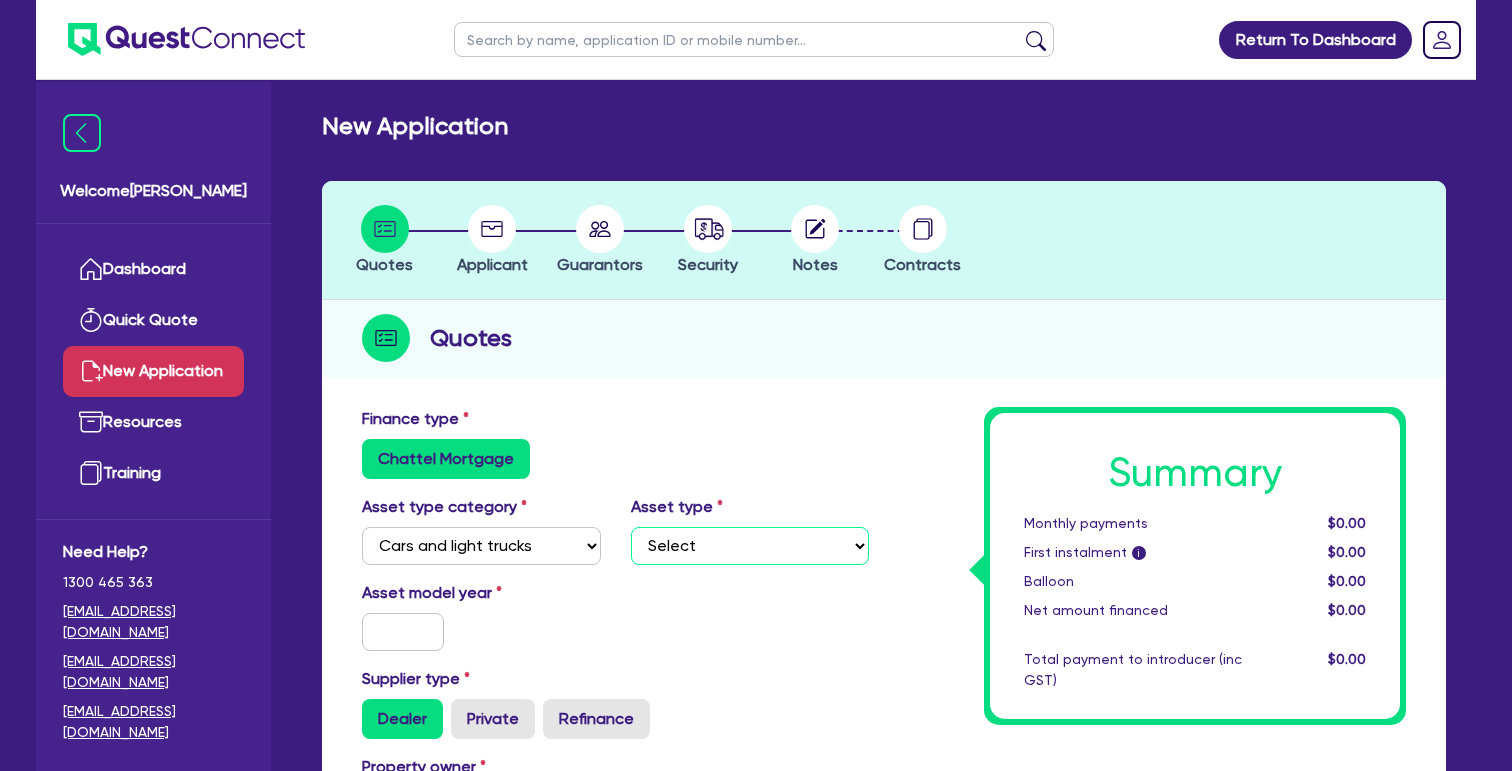 select on "PASSENGER_VEHICLES" 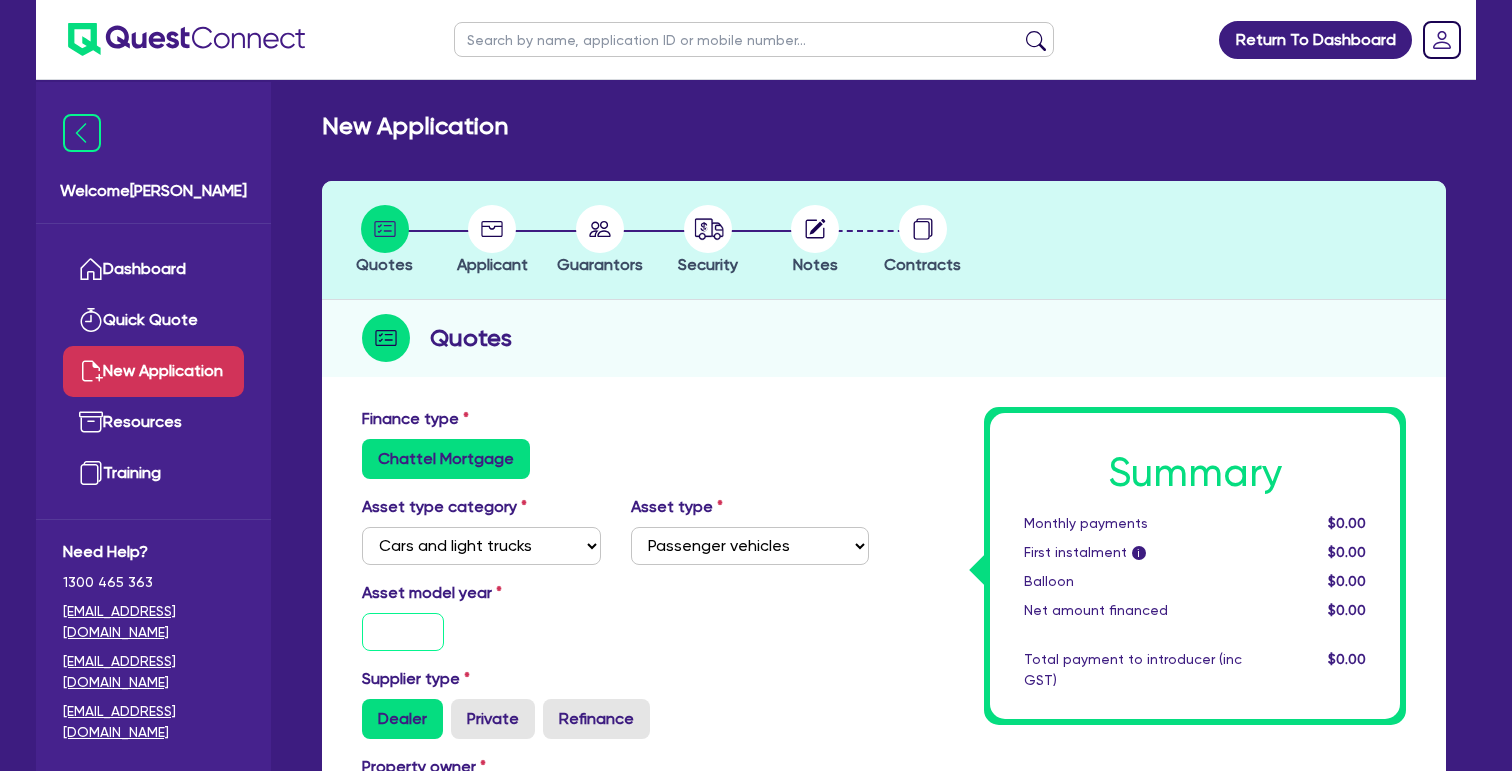 click at bounding box center [403, 632] 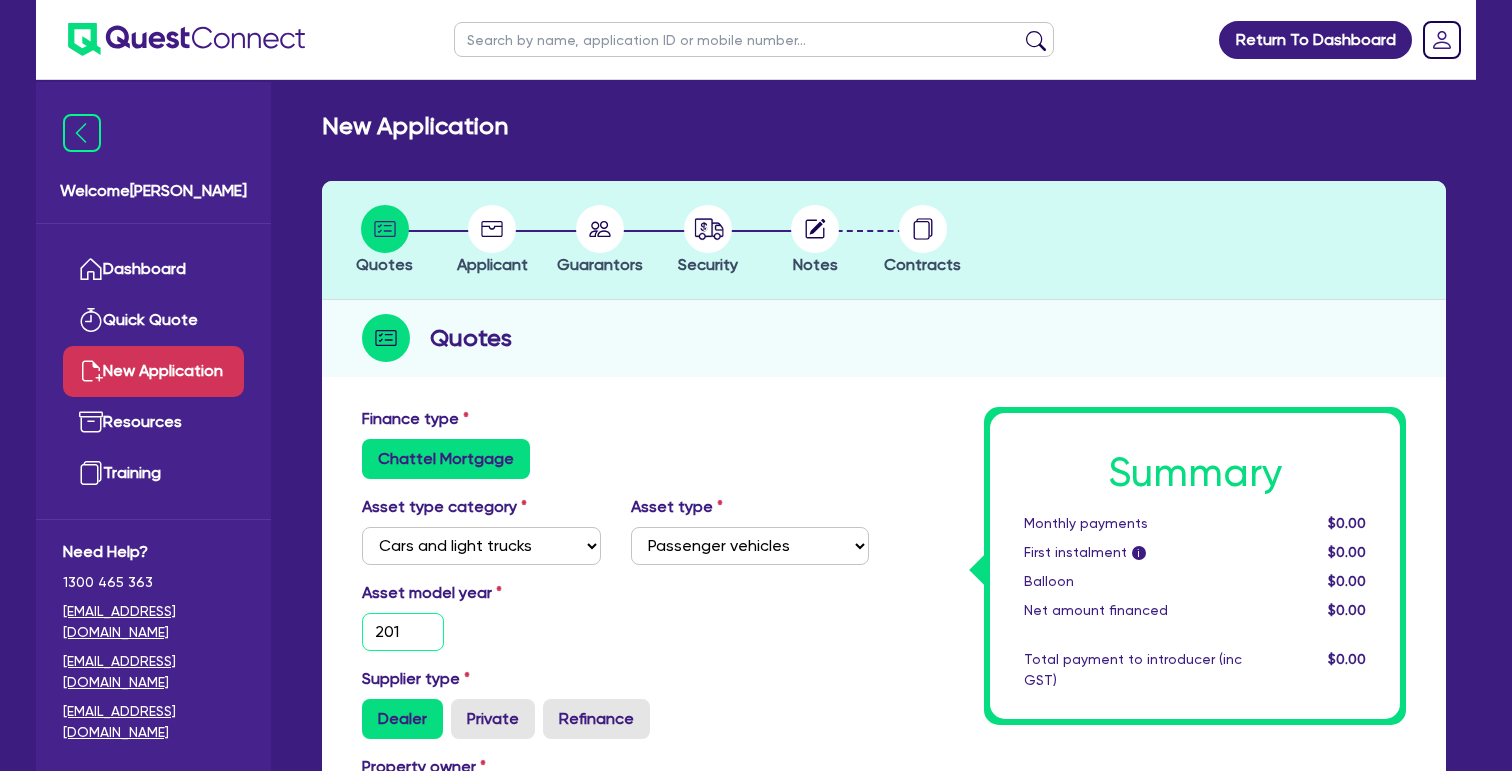 type on "2015" 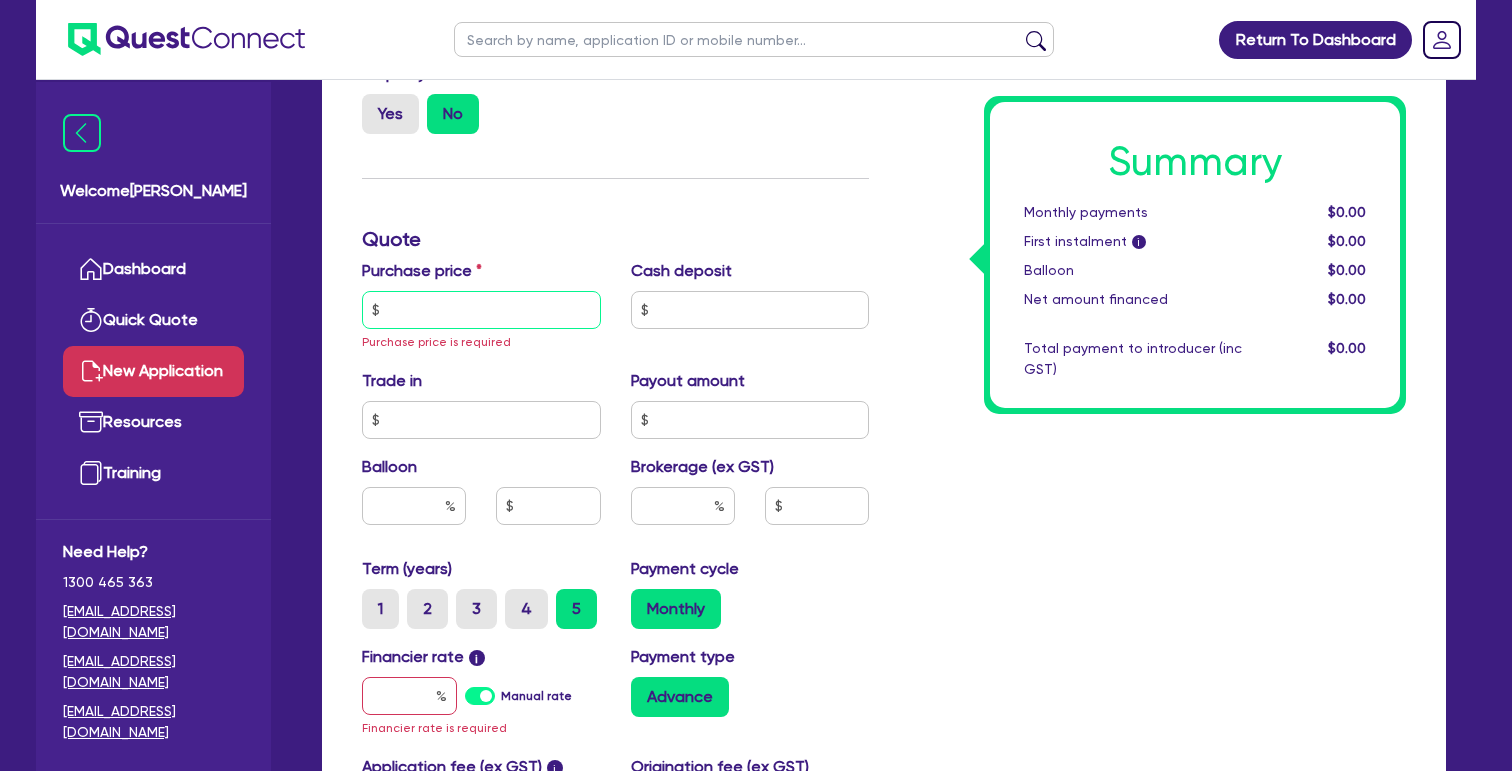 scroll, scrollTop: 694, scrollLeft: 0, axis: vertical 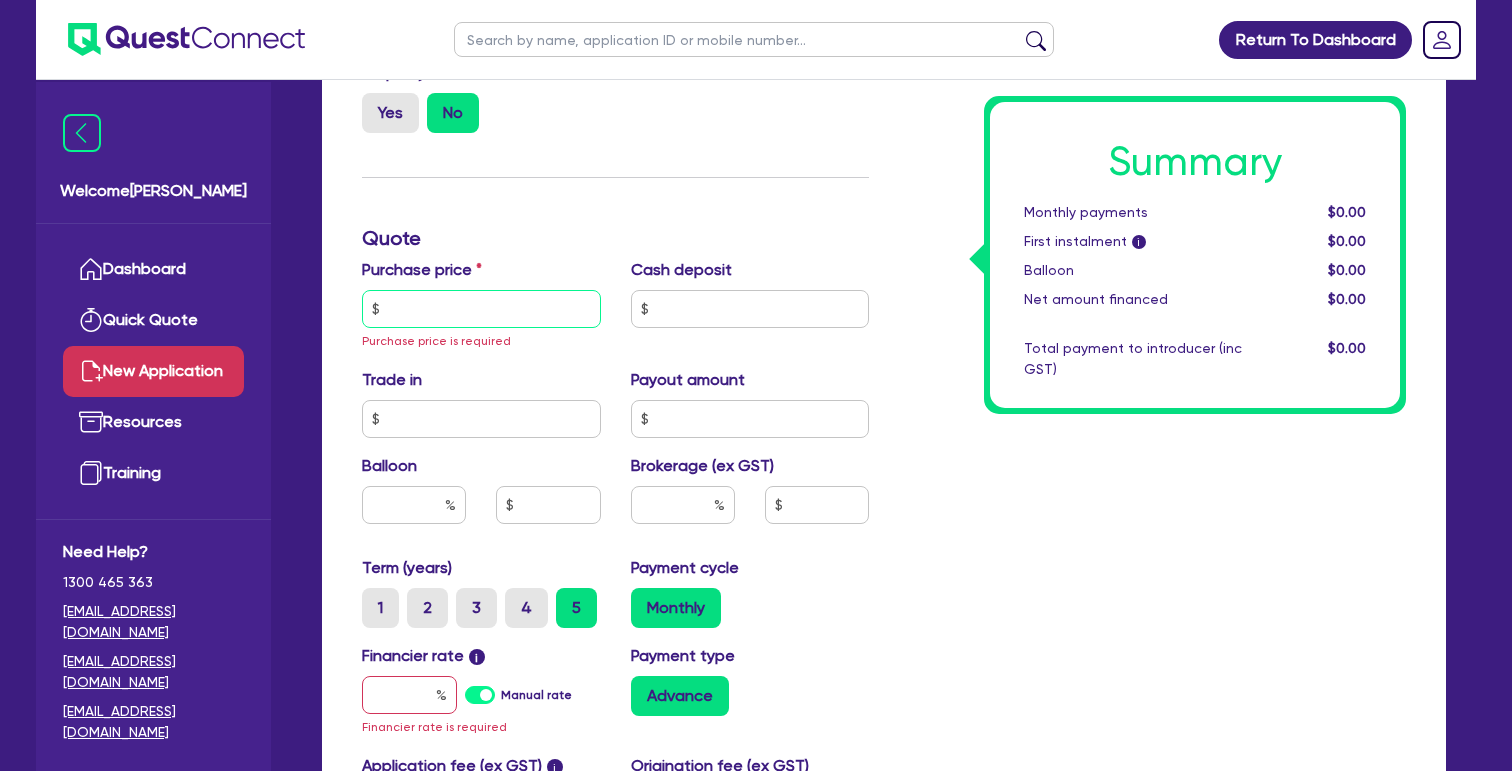 type on "5" 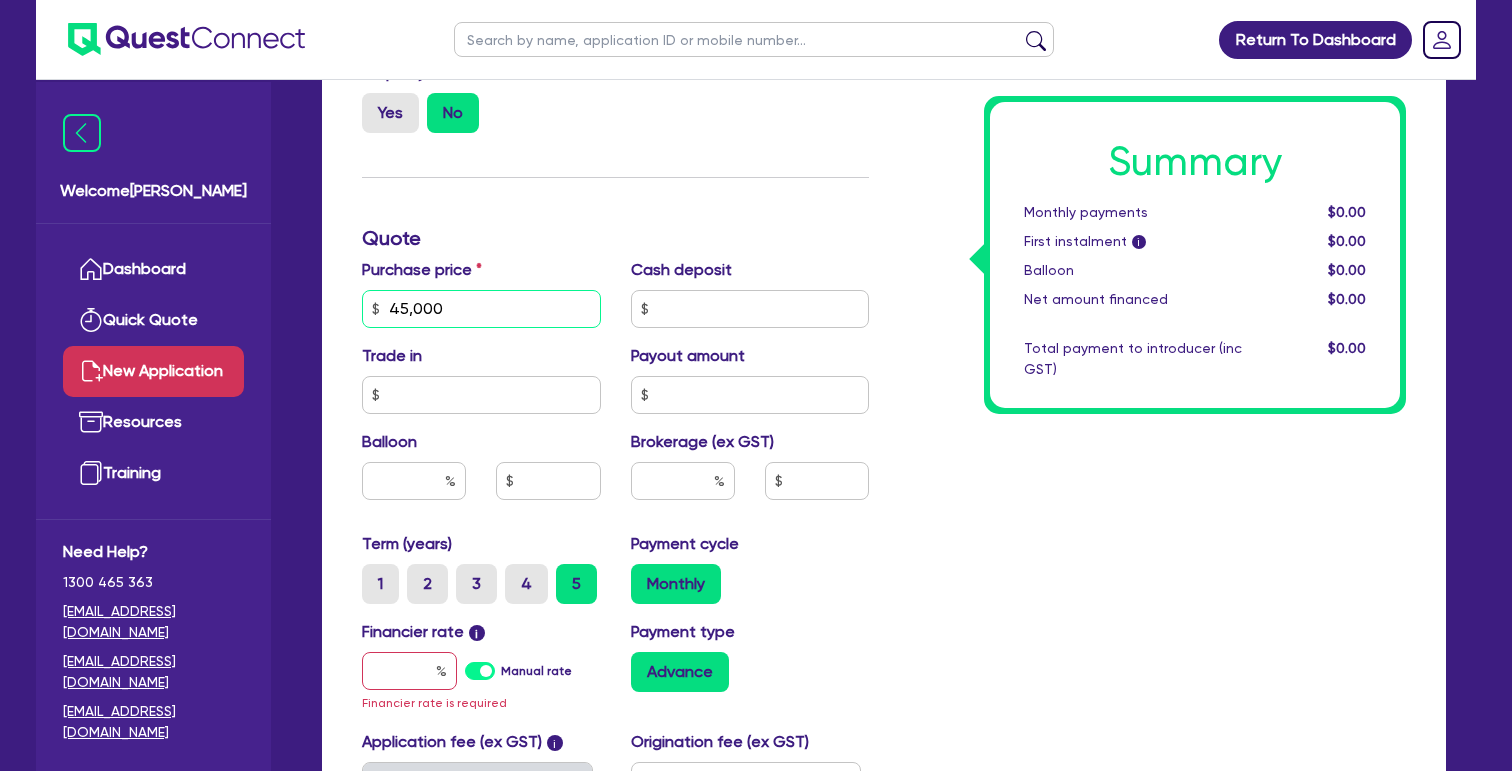 type on "450,000" 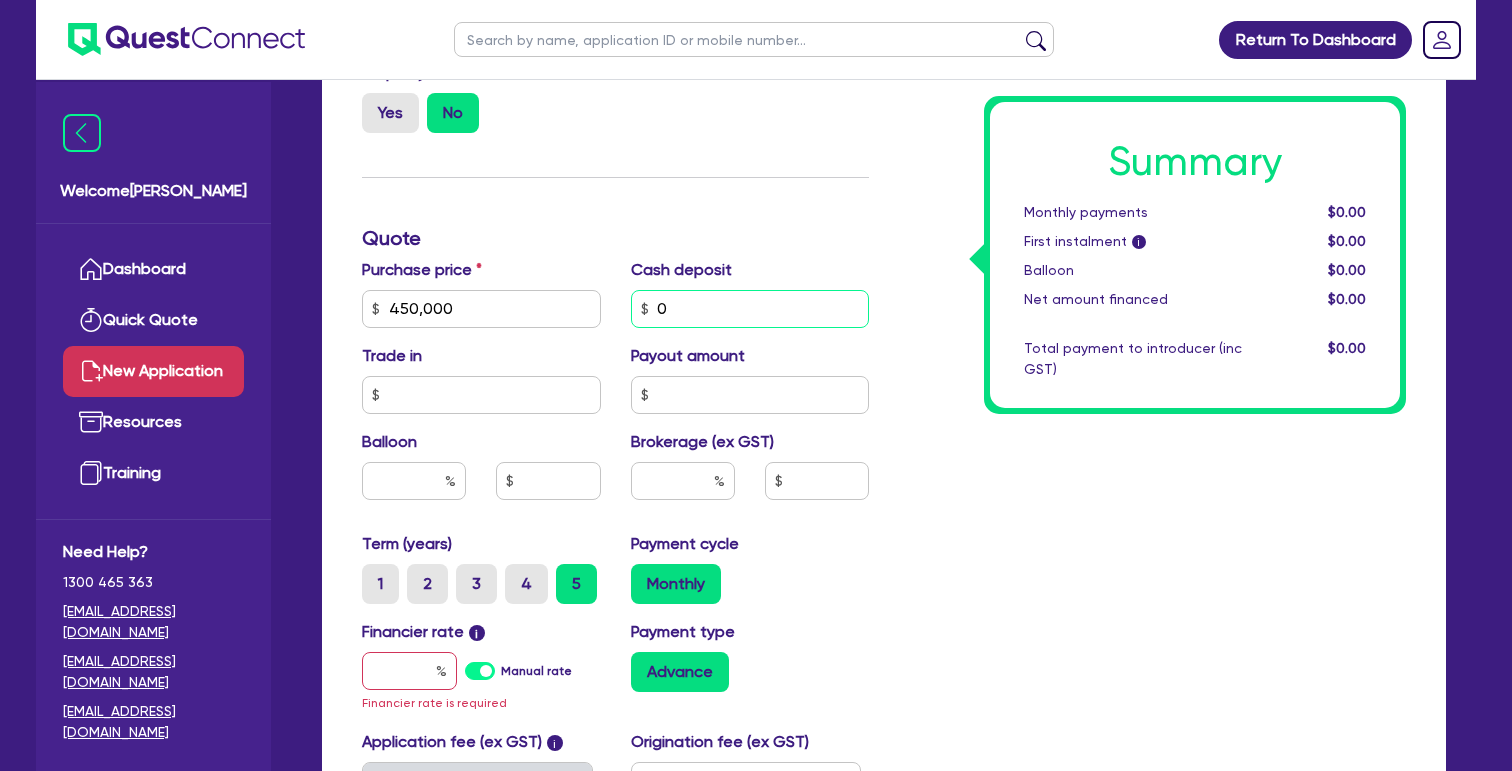 type on "0" 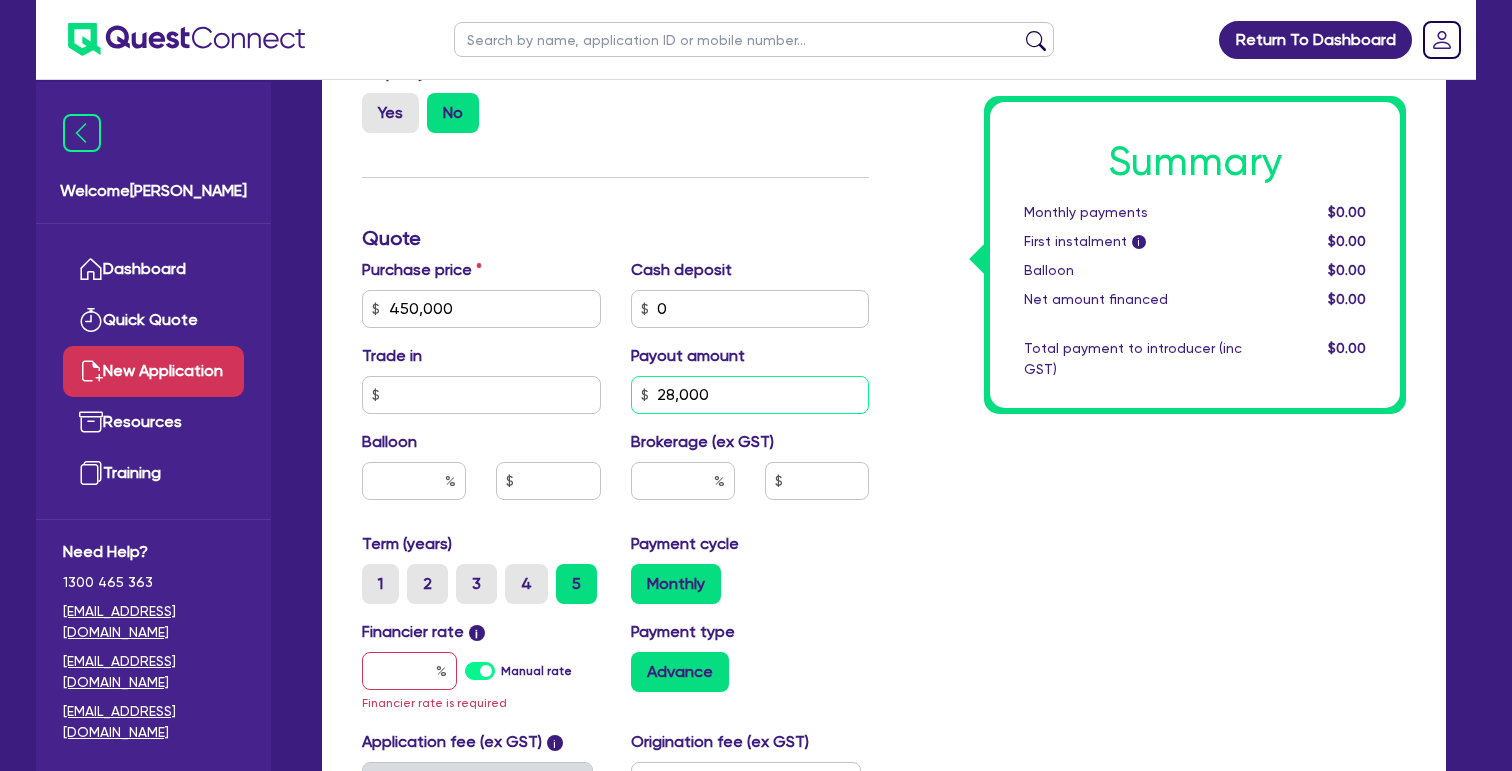 type on "280,000" 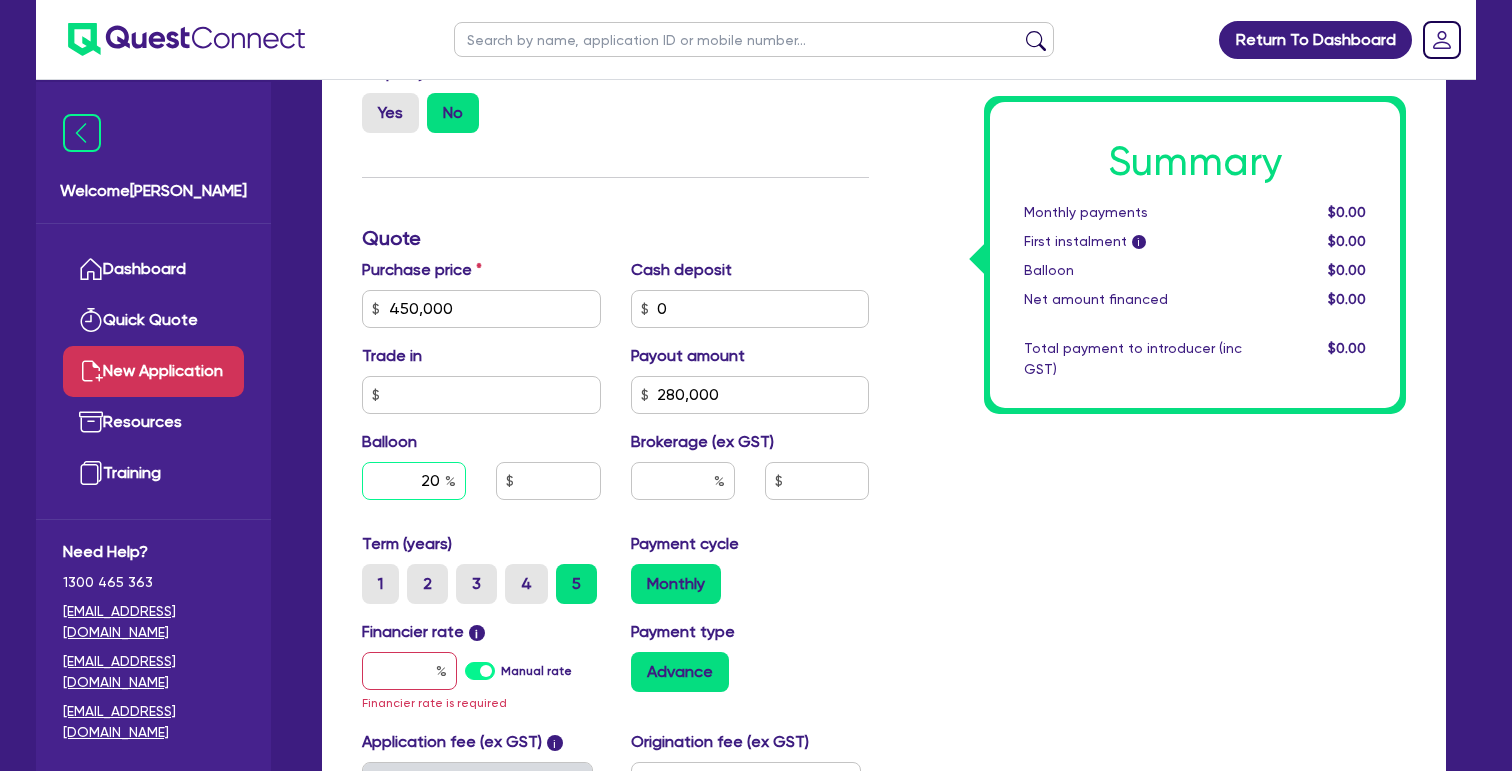 type on "20" 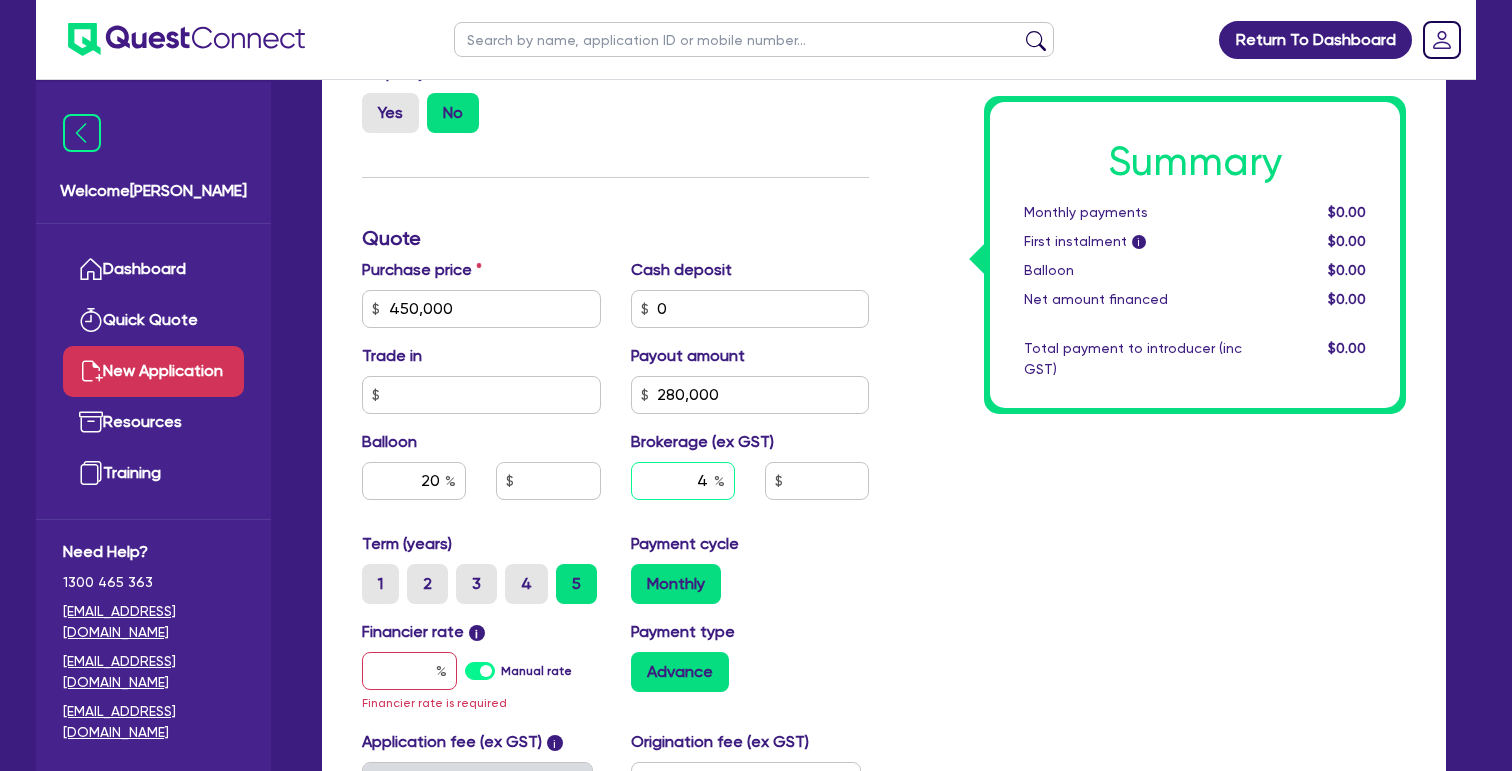 type on "4" 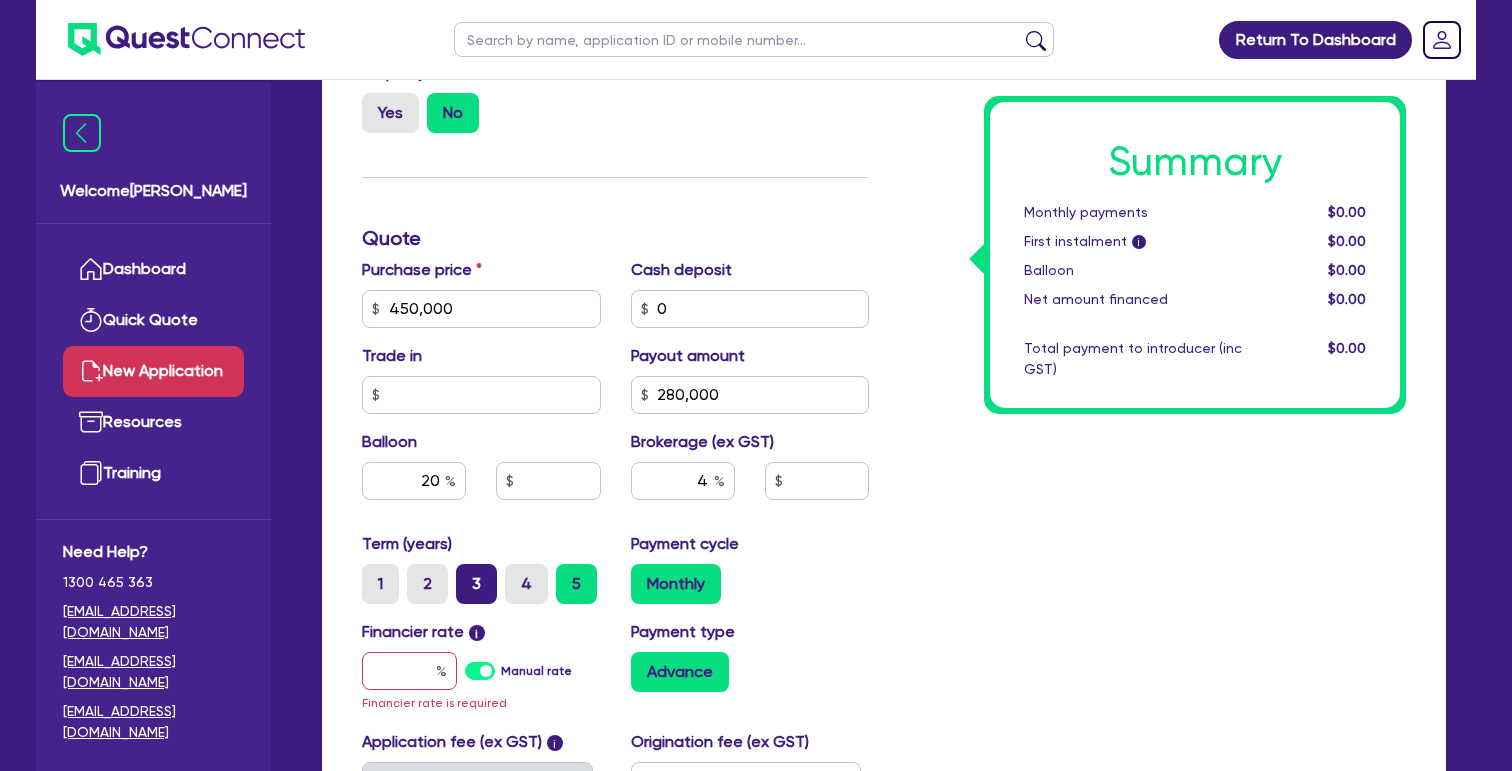 click on "3" at bounding box center [476, 584] 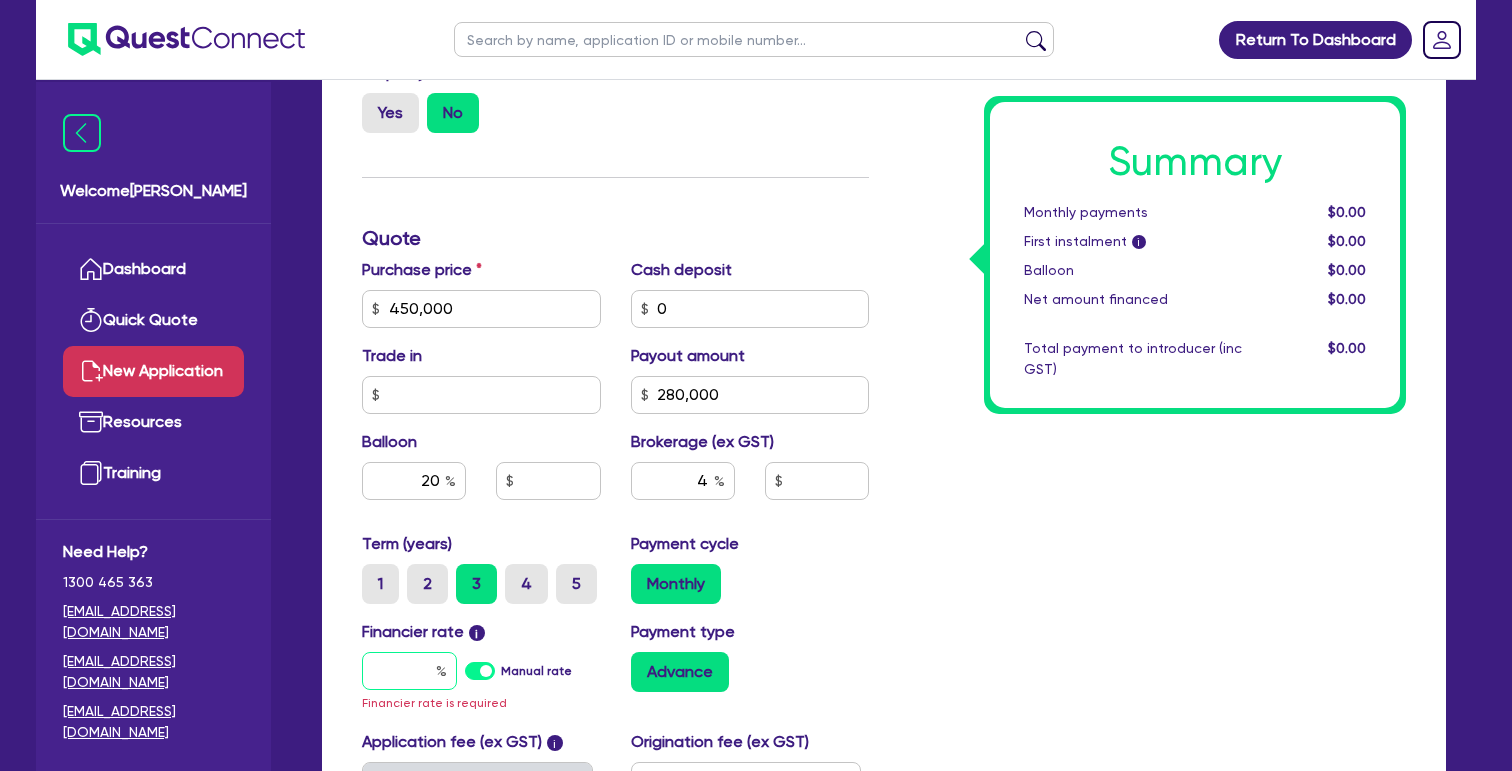 click at bounding box center [409, 671] 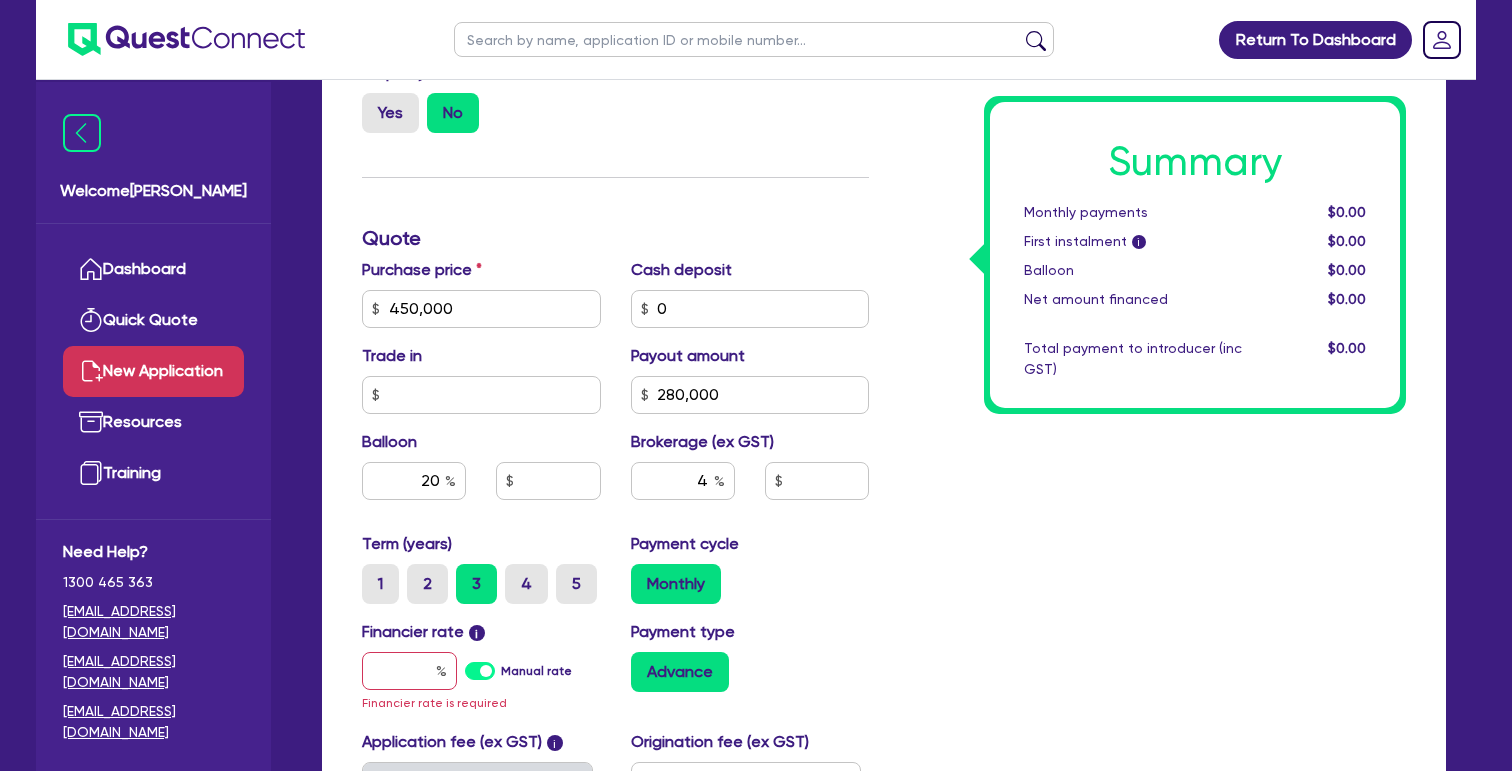 click on "Manual rate" at bounding box center [536, 671] 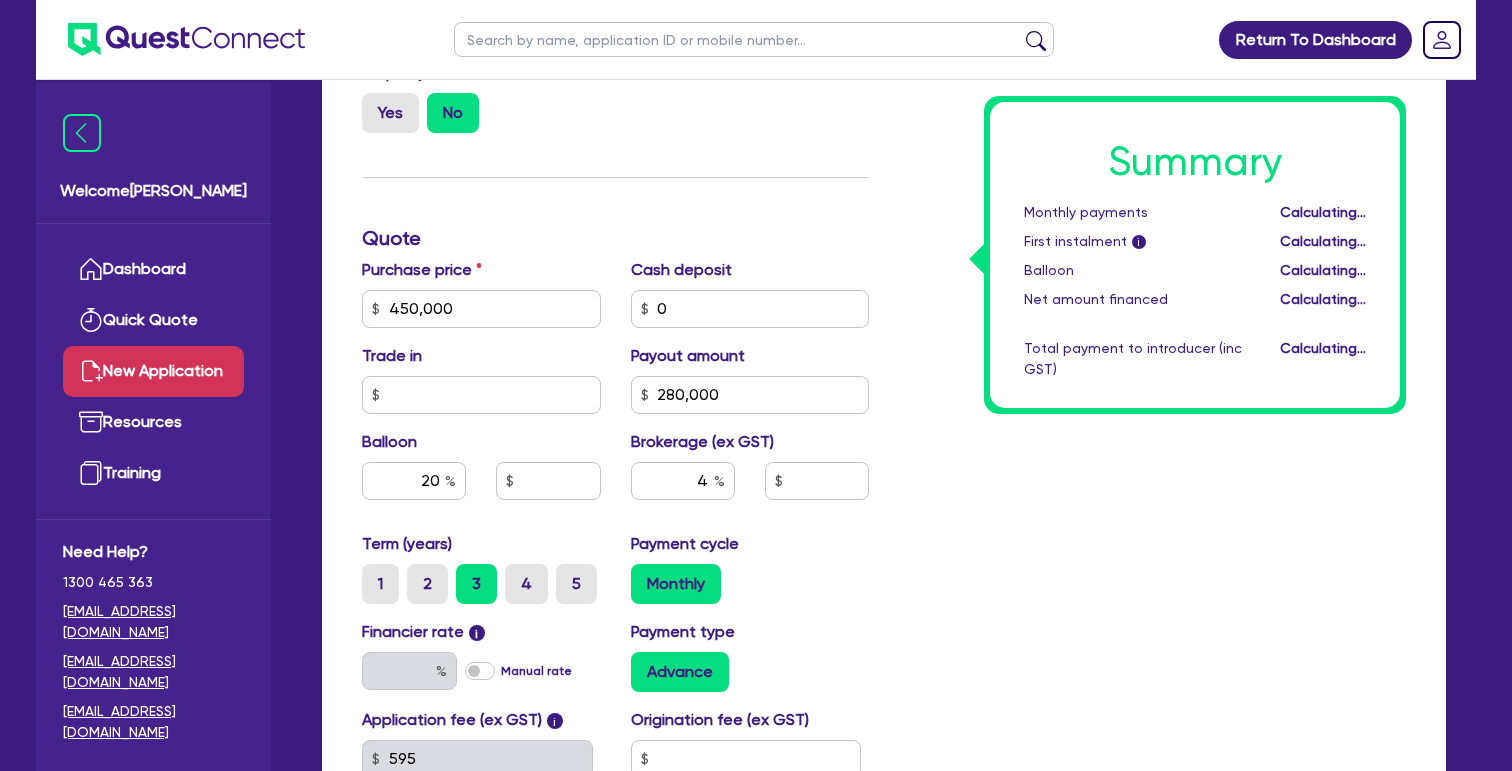 type on "90,000" 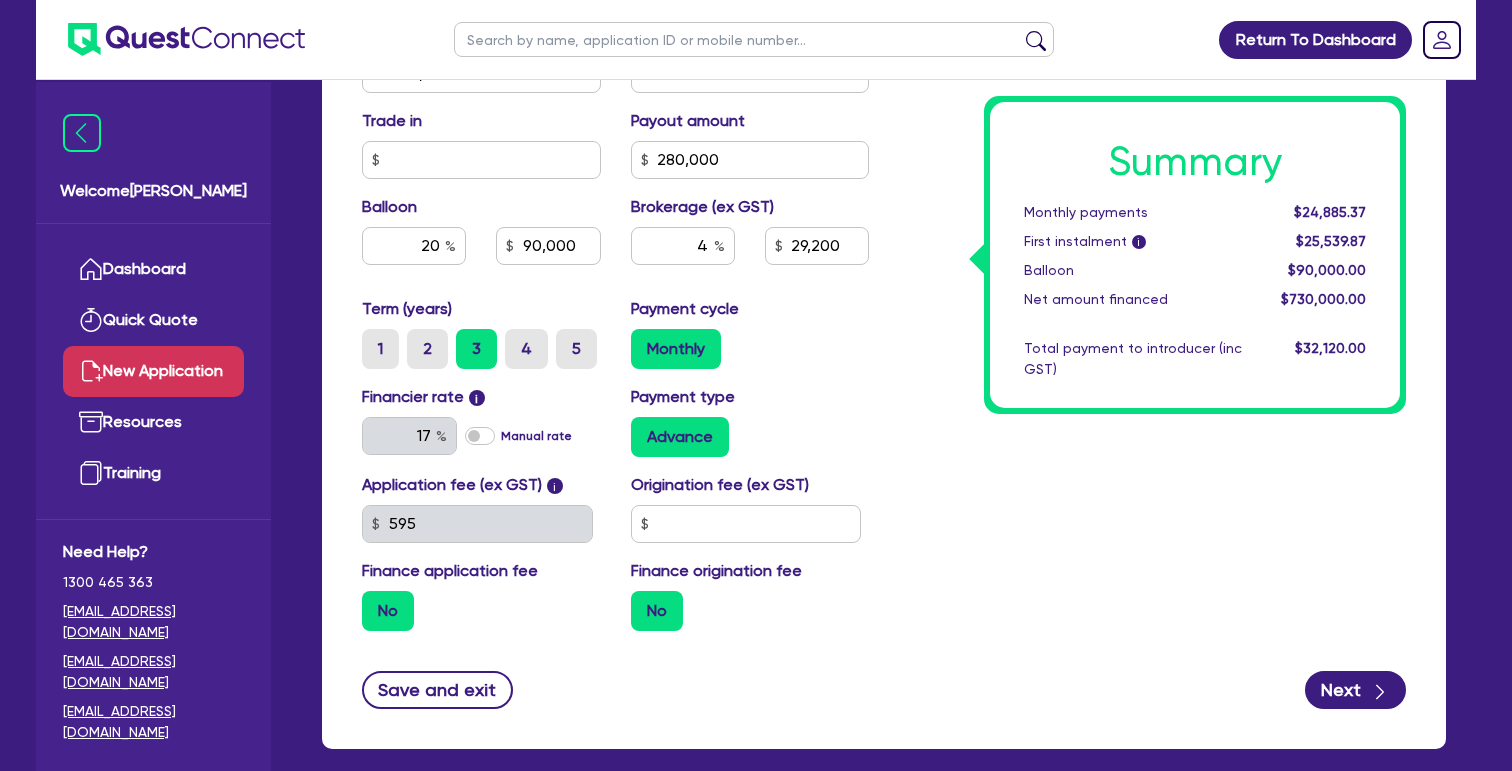 scroll, scrollTop: 939, scrollLeft: 0, axis: vertical 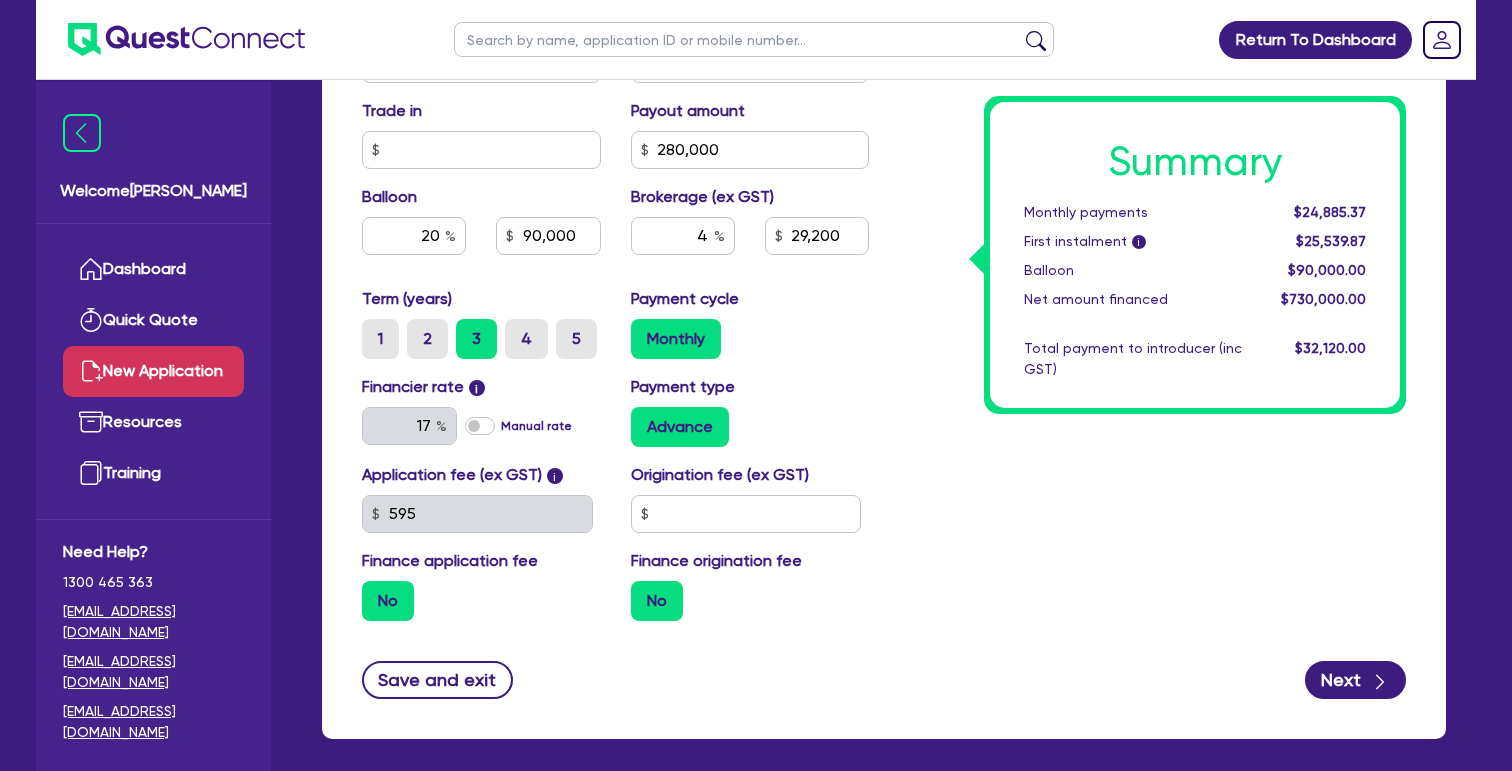 click on "Manual rate" at bounding box center (536, 426) 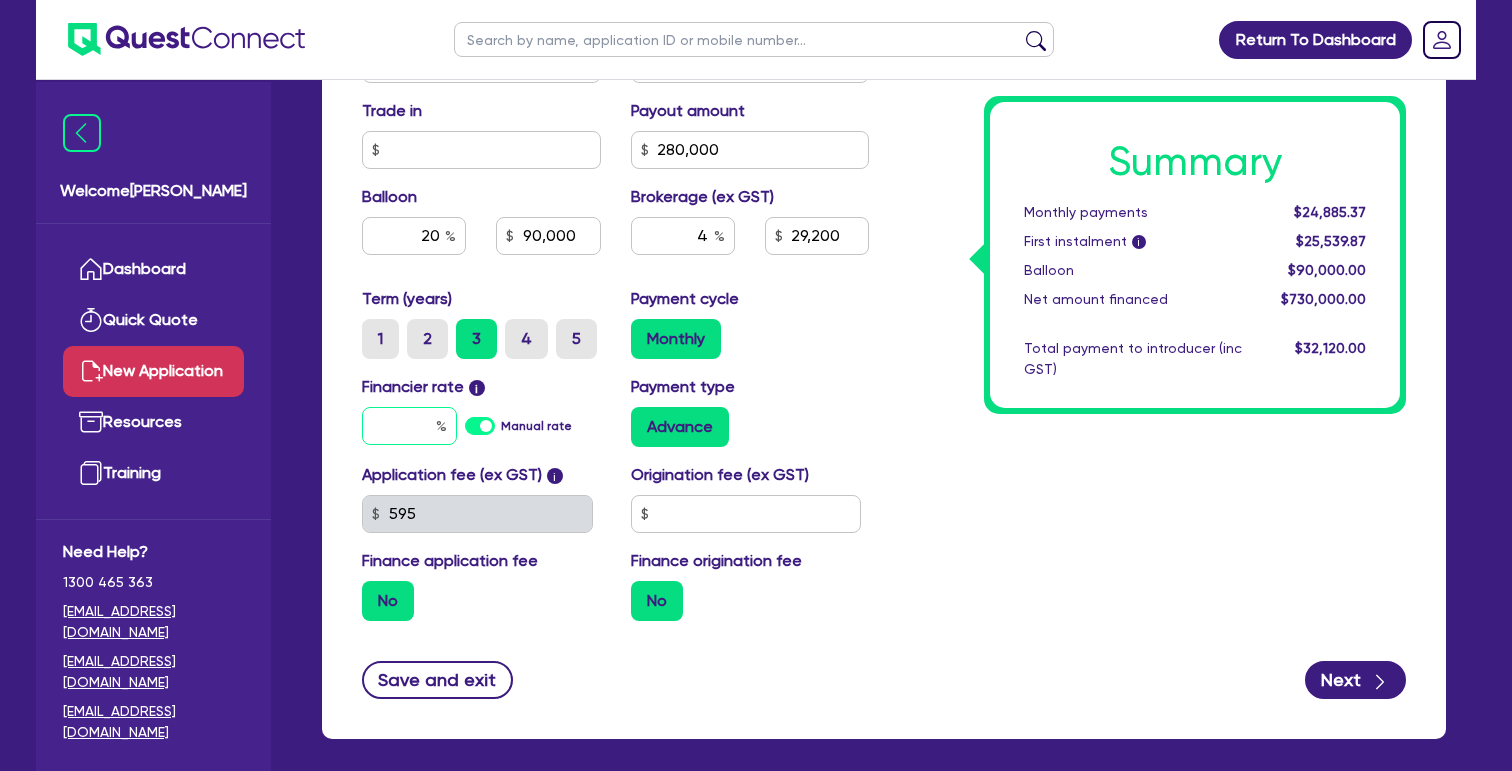 click at bounding box center [409, 426] 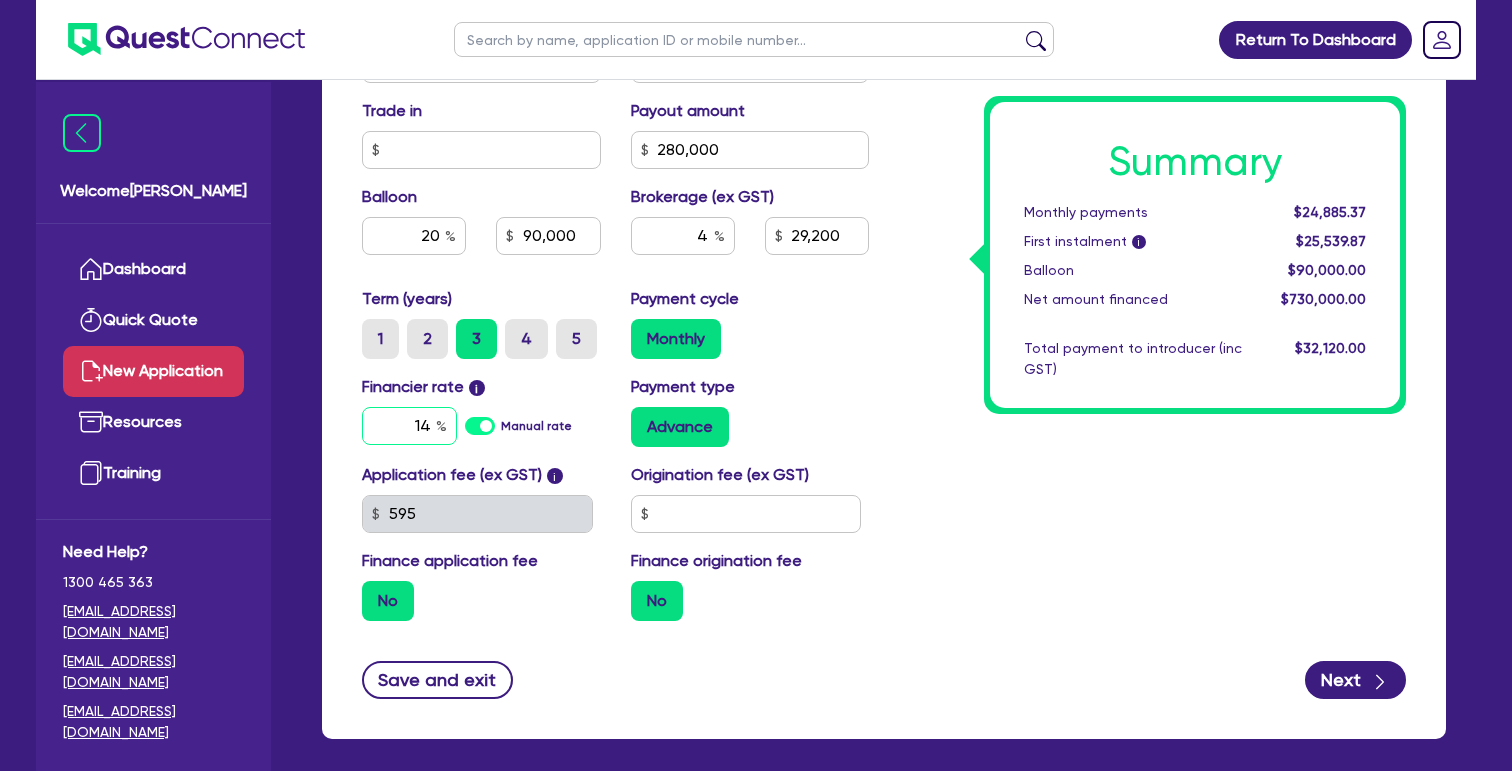 type on "14" 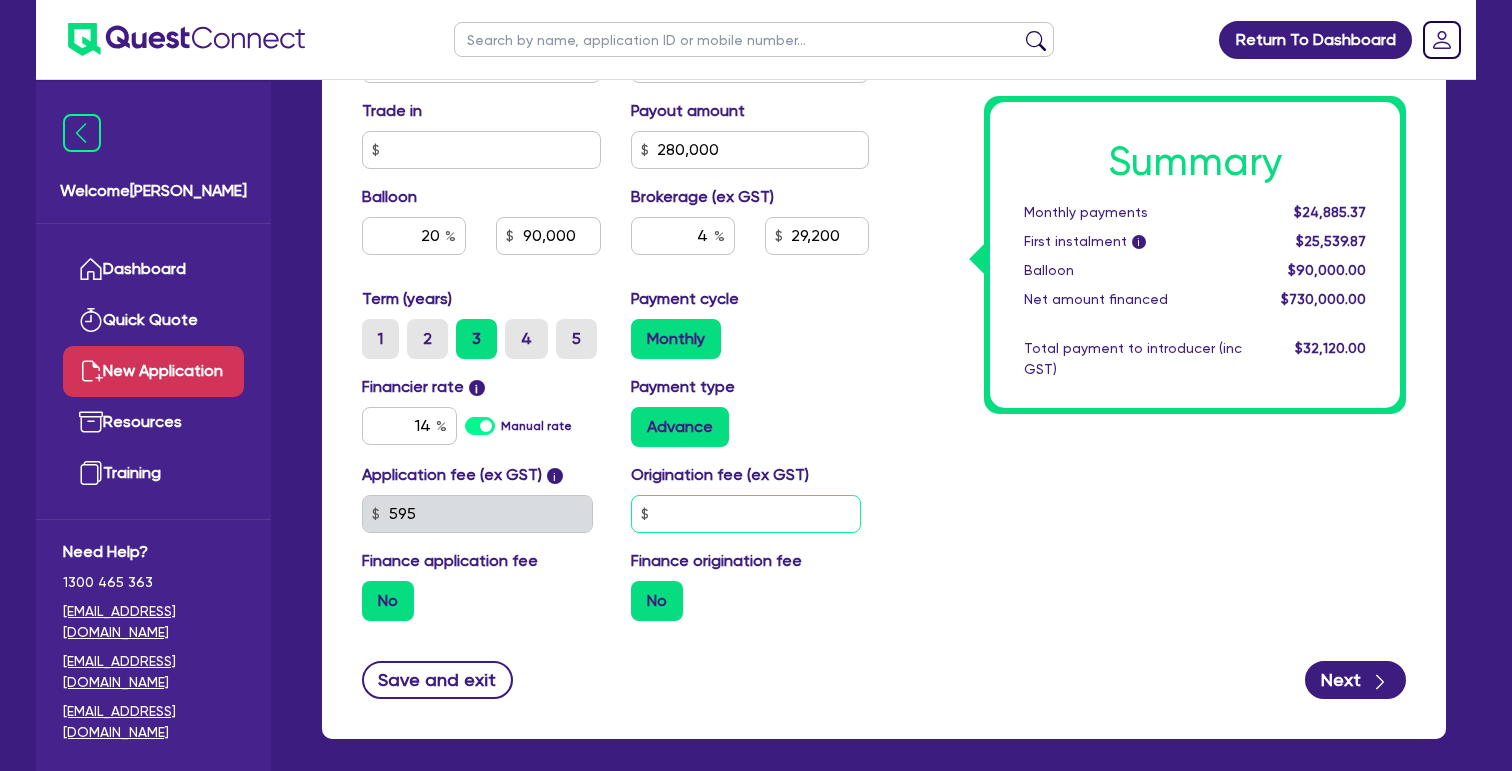 type on "90,000" 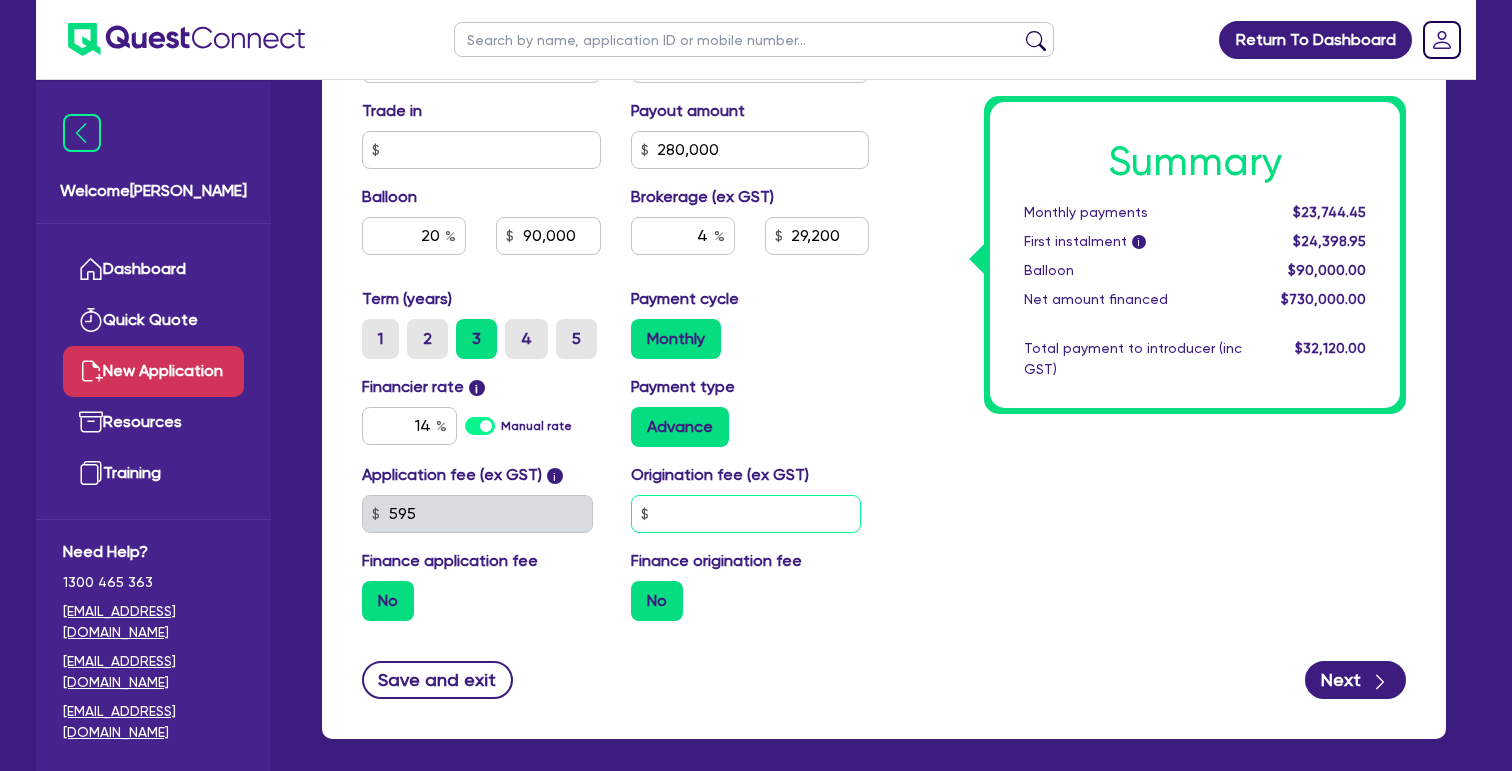 click at bounding box center [746, 514] 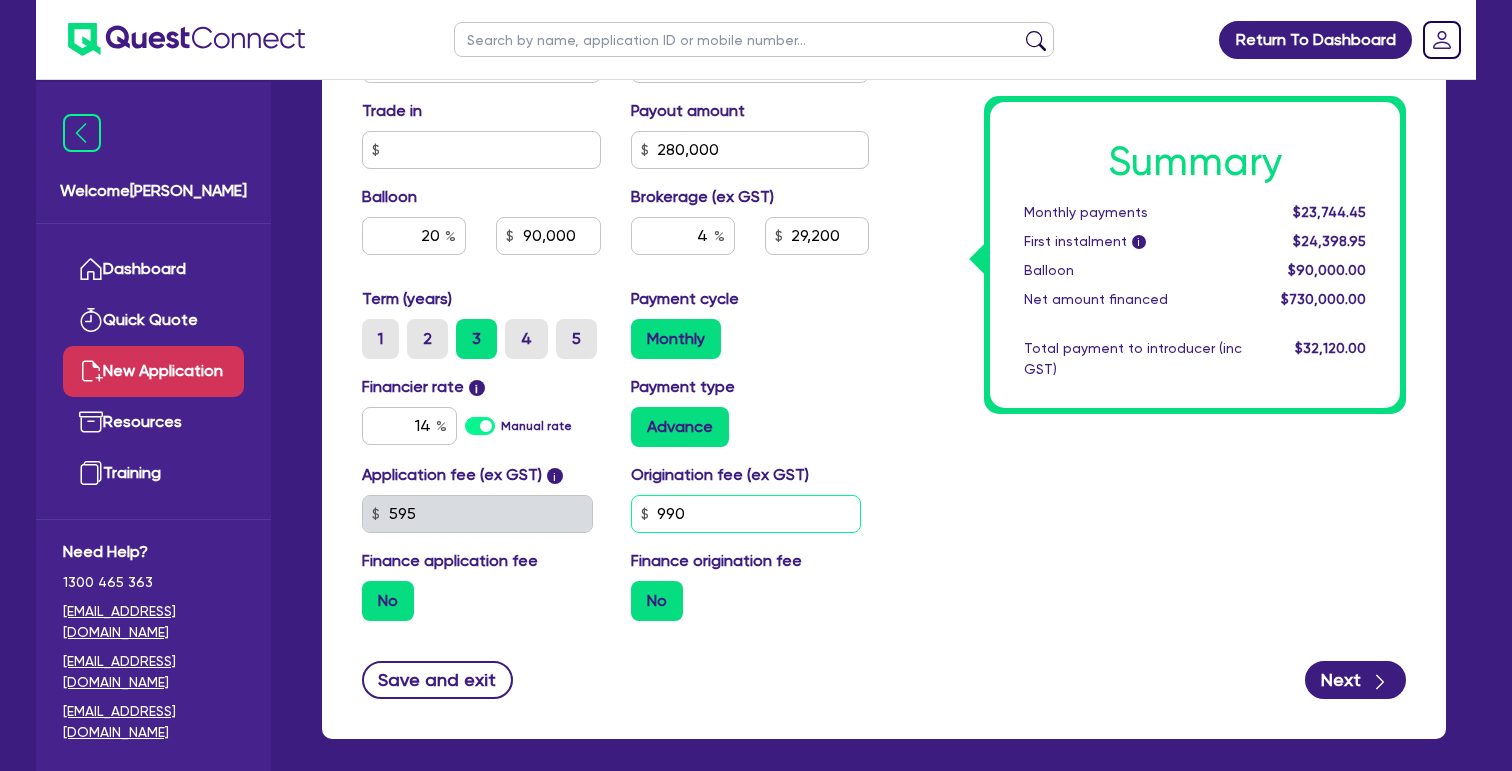 type on "990" 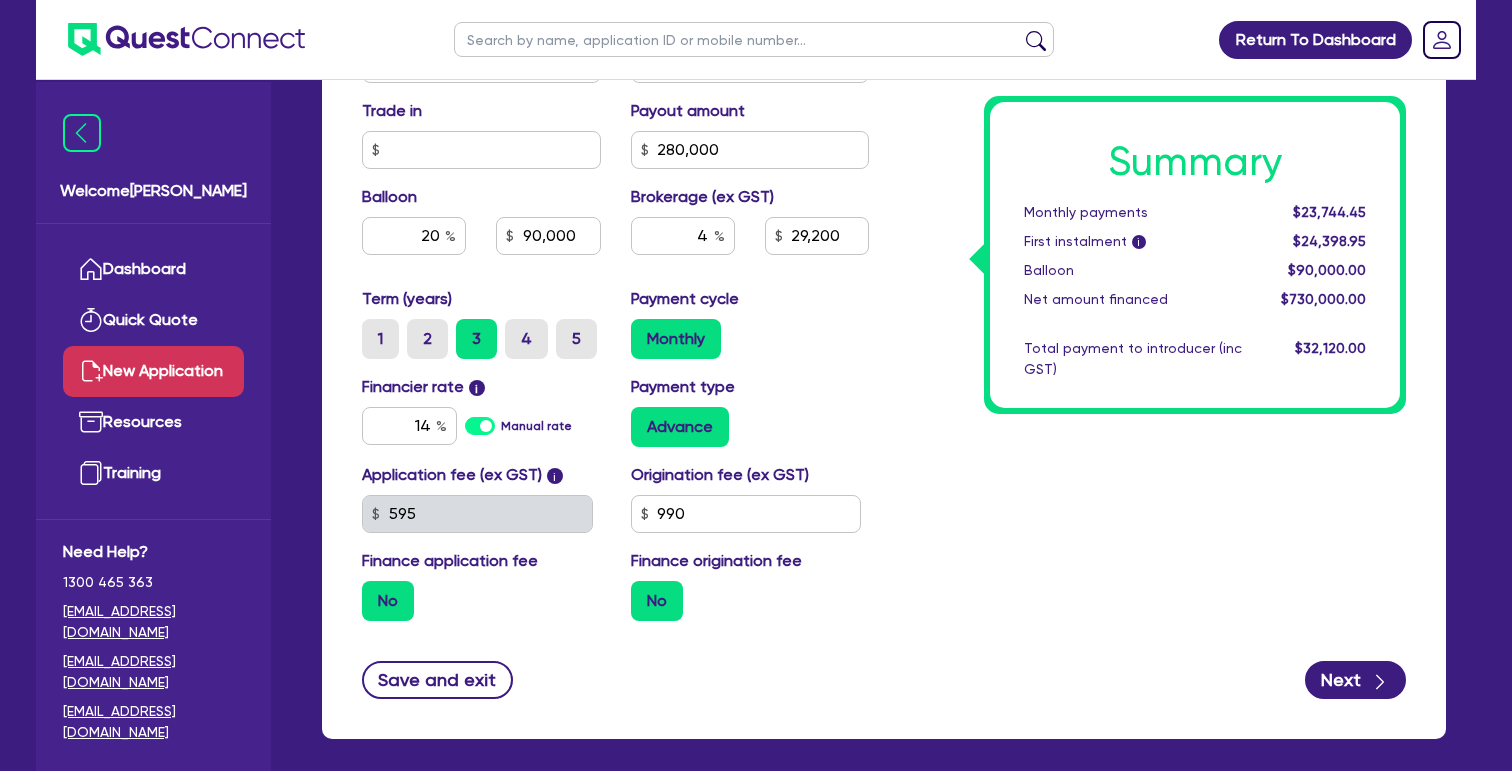 type on "90,000" 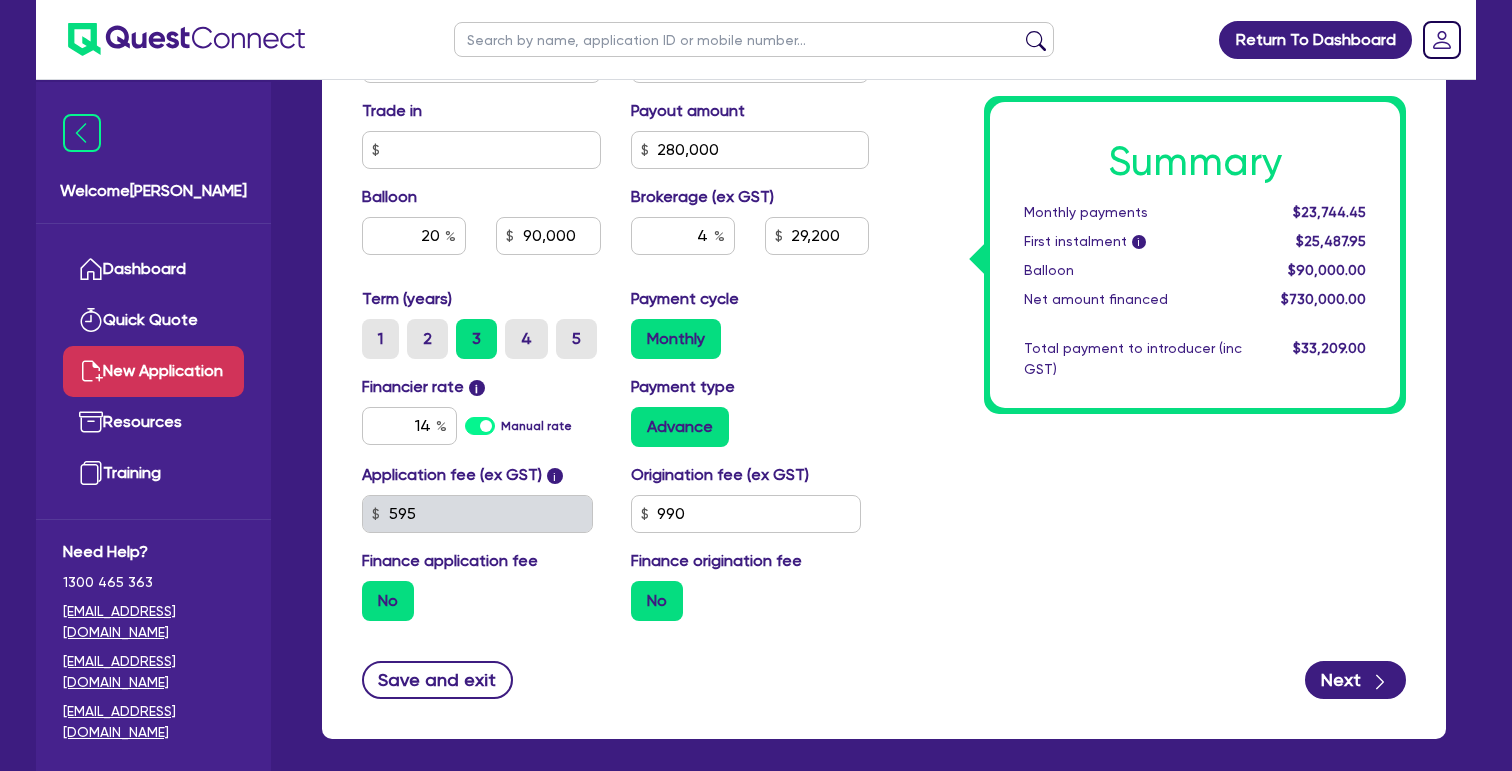 click on "No" at bounding box center [657, 601] 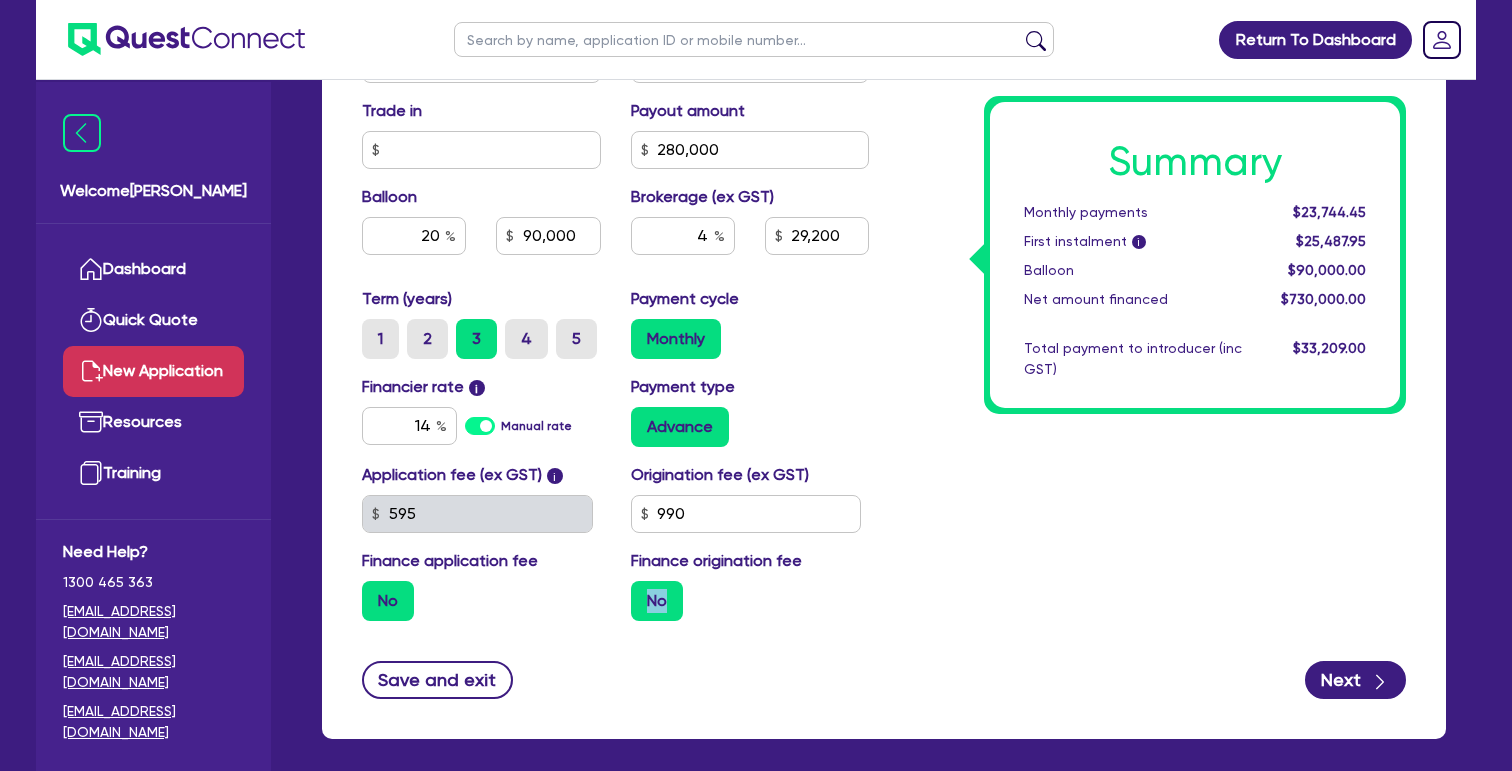 click on "No" at bounding box center [657, 601] 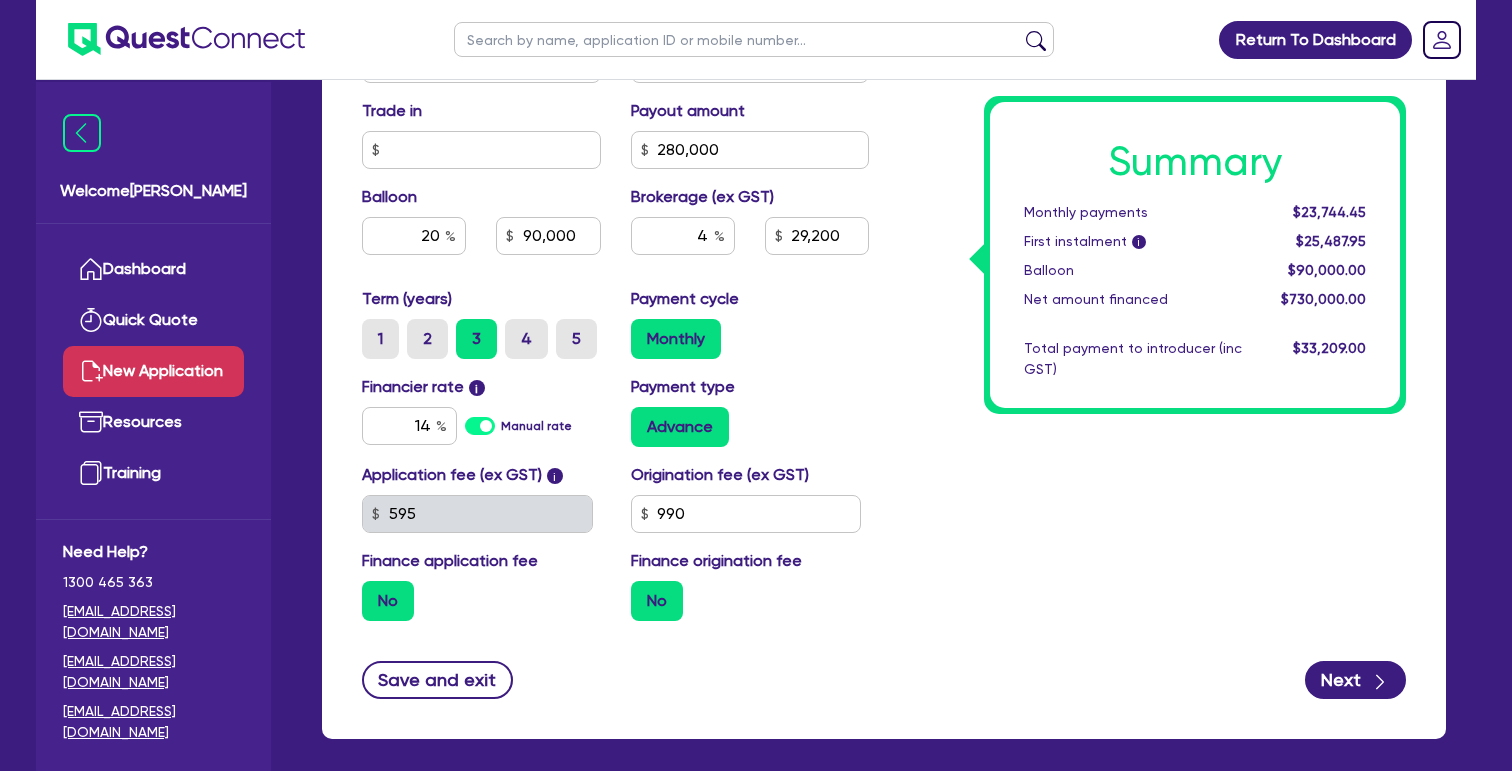 click on "No" at bounding box center (481, 601) 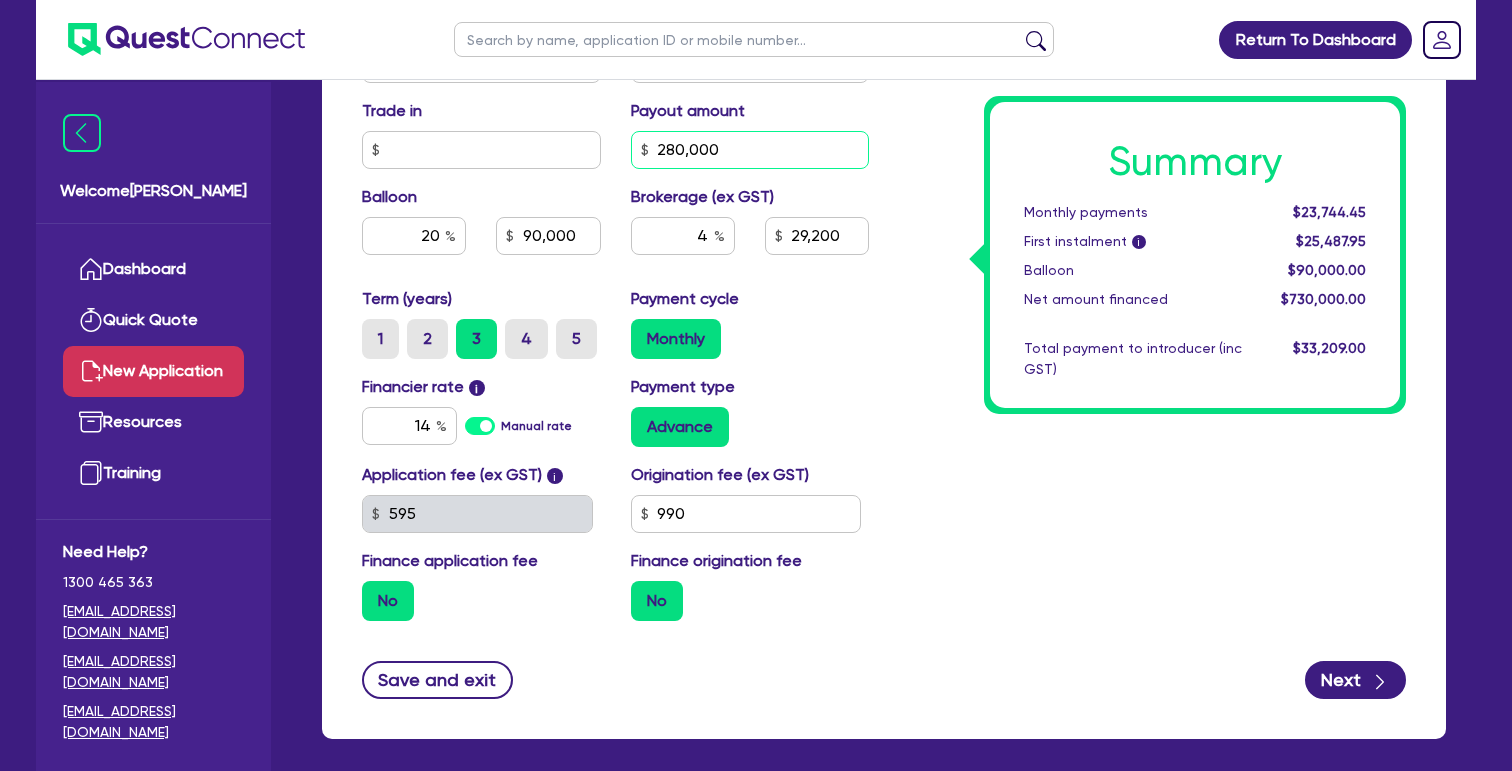 click on "280,000" at bounding box center [750, 150] 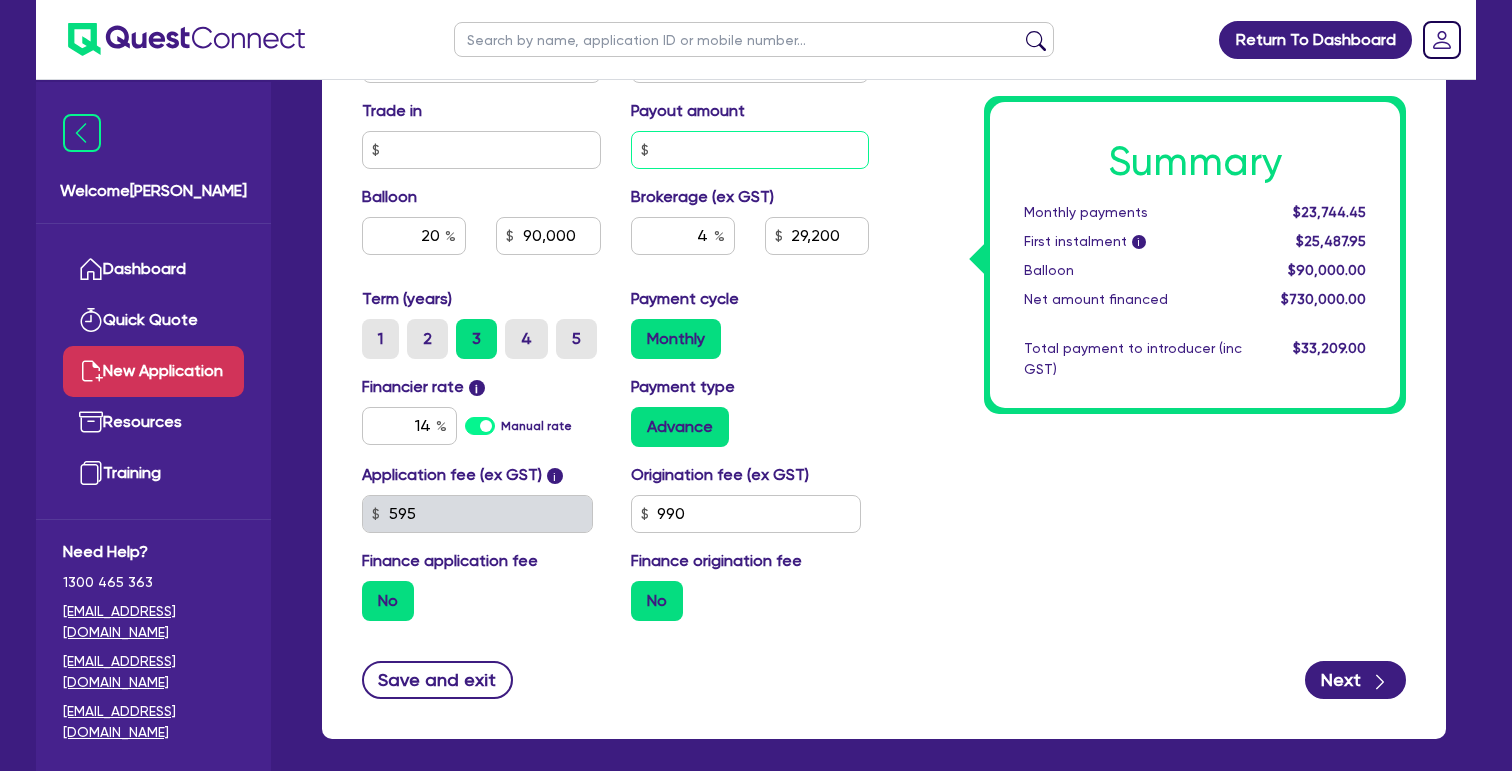 type 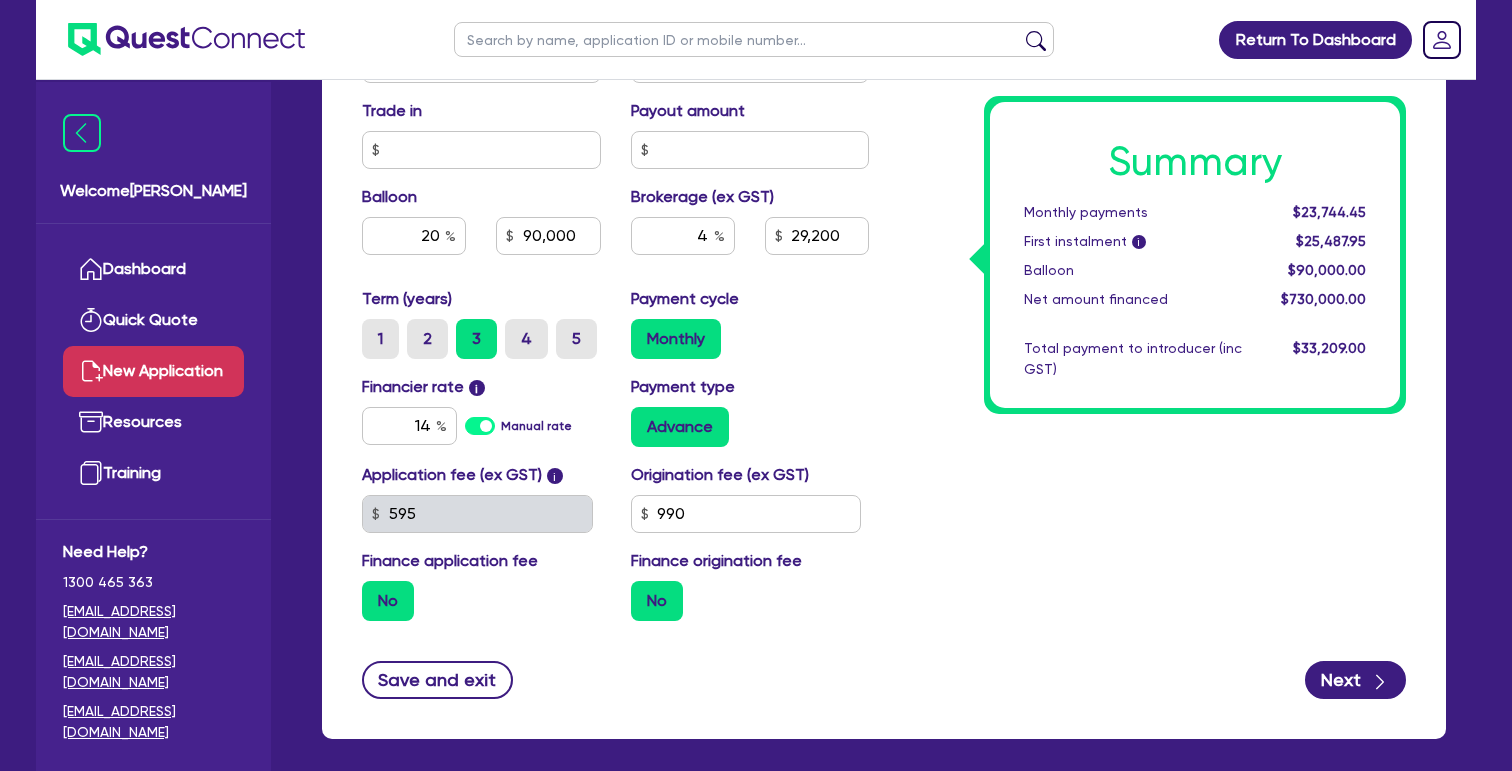 type on "90,000" 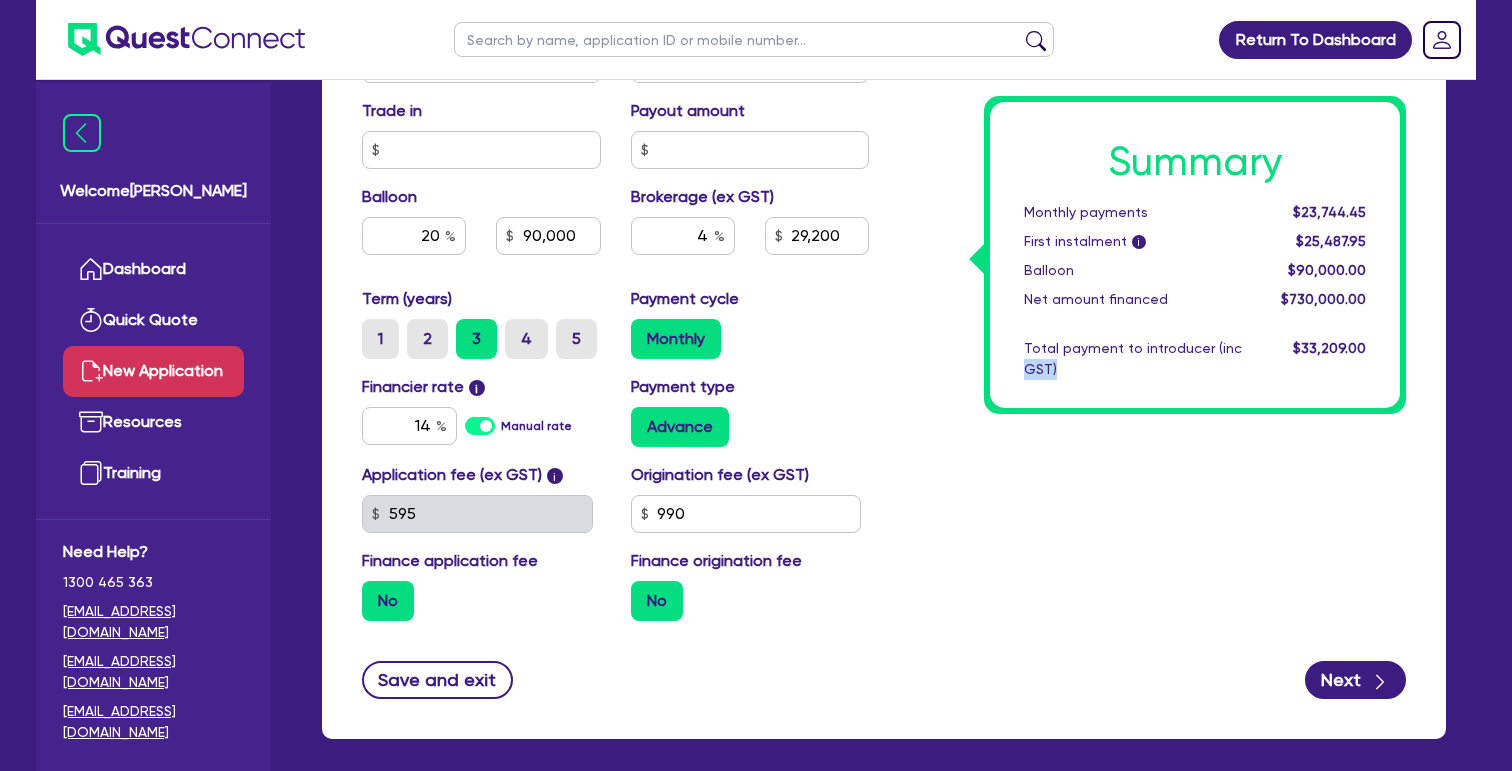 type on "90,000" 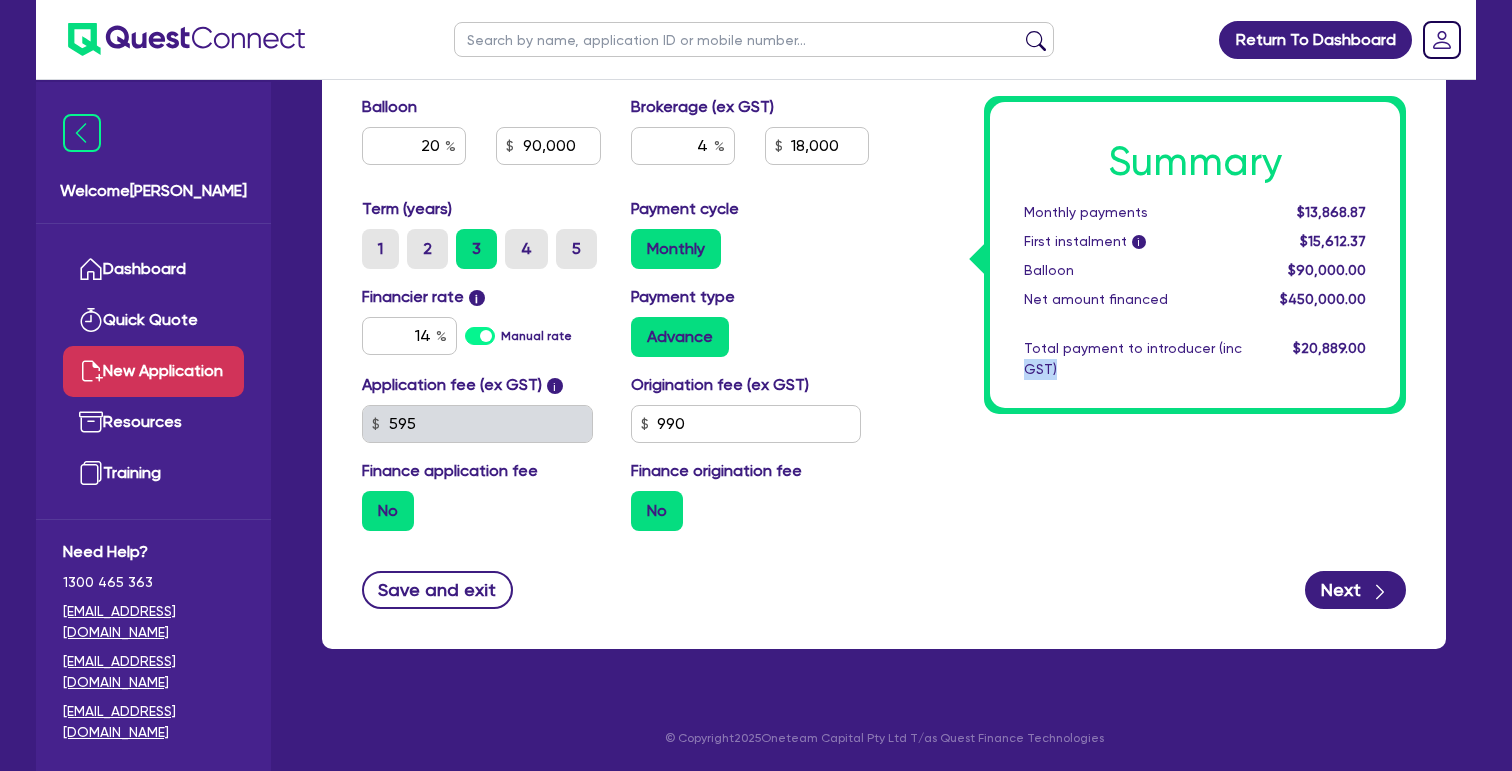 scroll, scrollTop: 1028, scrollLeft: 0, axis: vertical 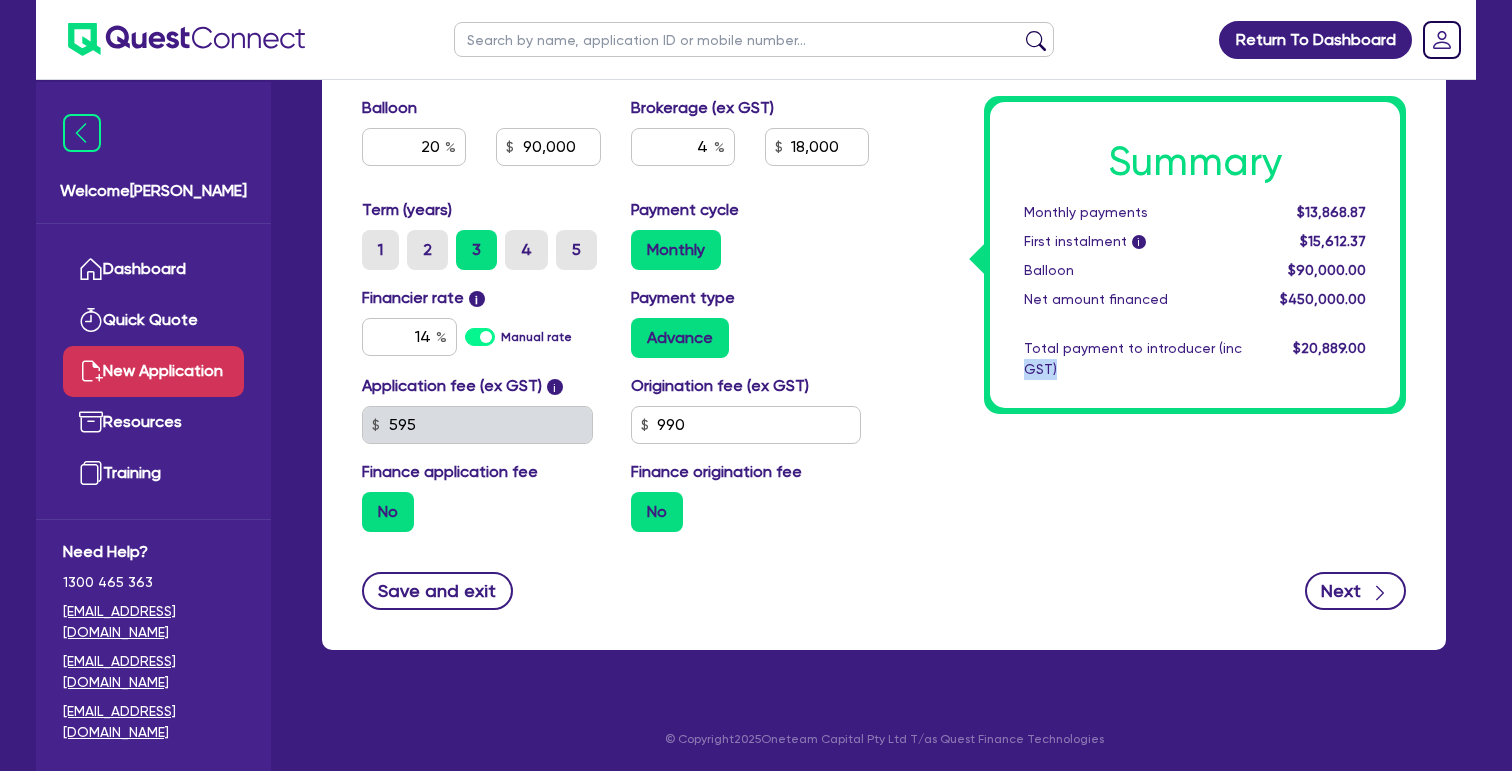 click on "Next" at bounding box center [1355, 591] 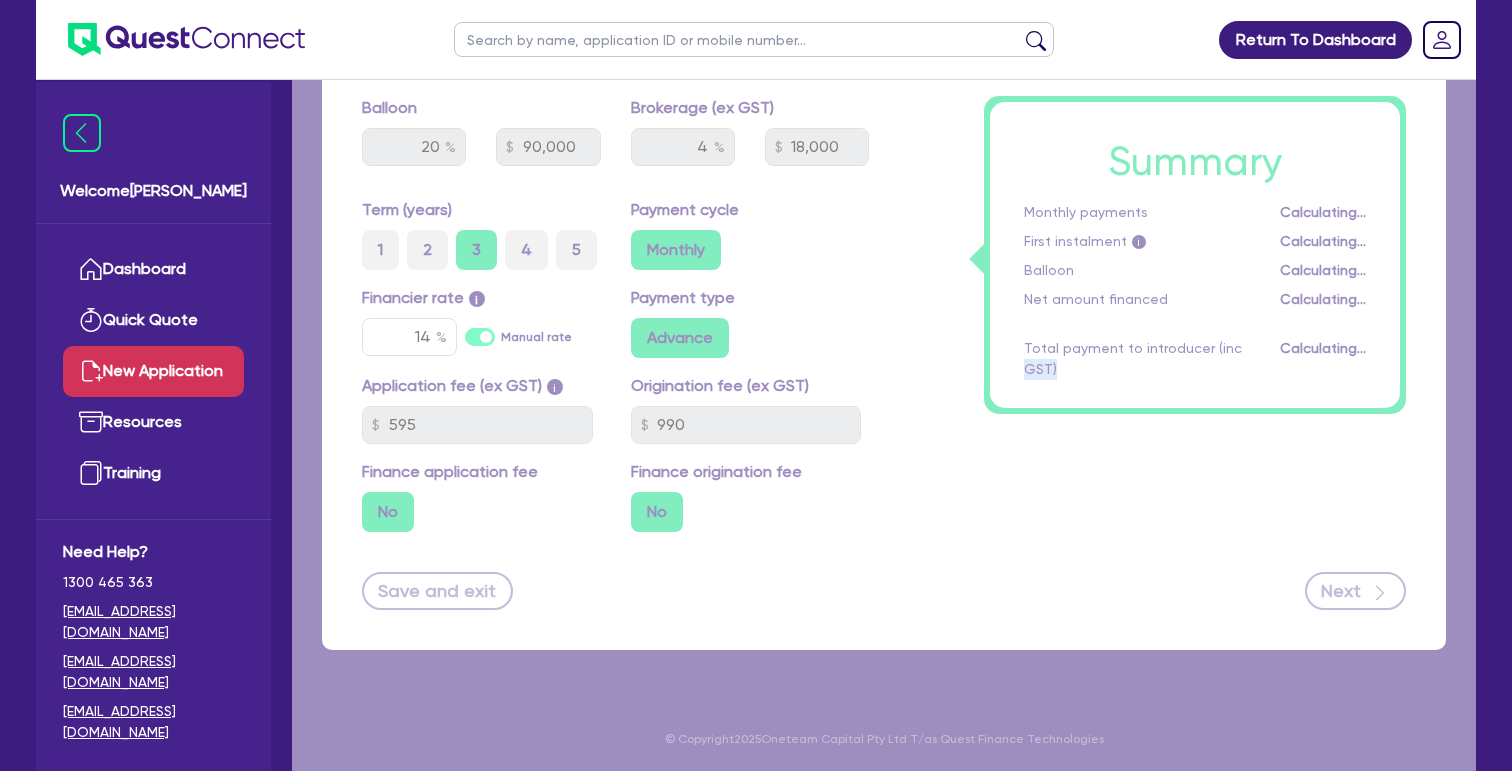 scroll, scrollTop: 0, scrollLeft: 0, axis: both 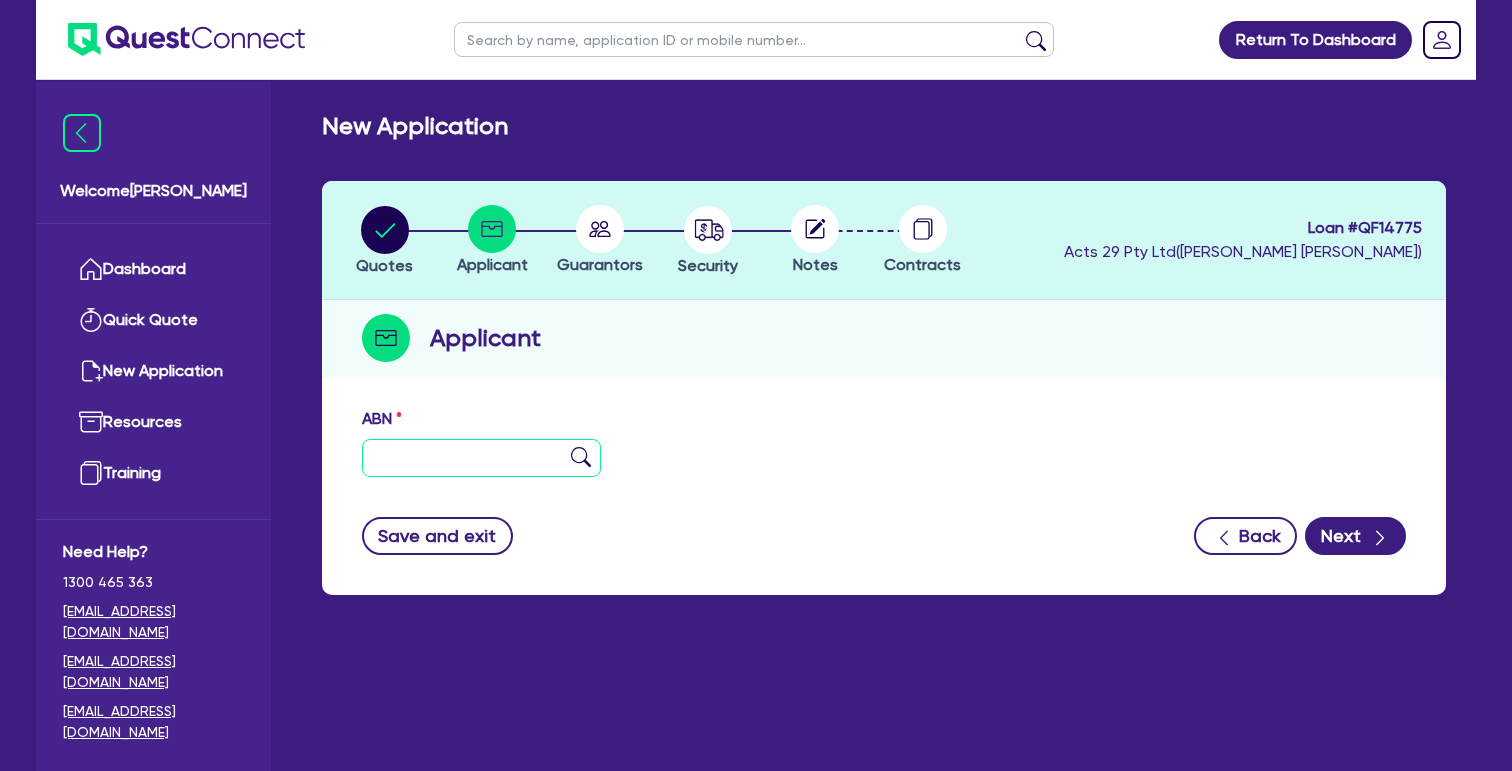 click at bounding box center [481, 458] 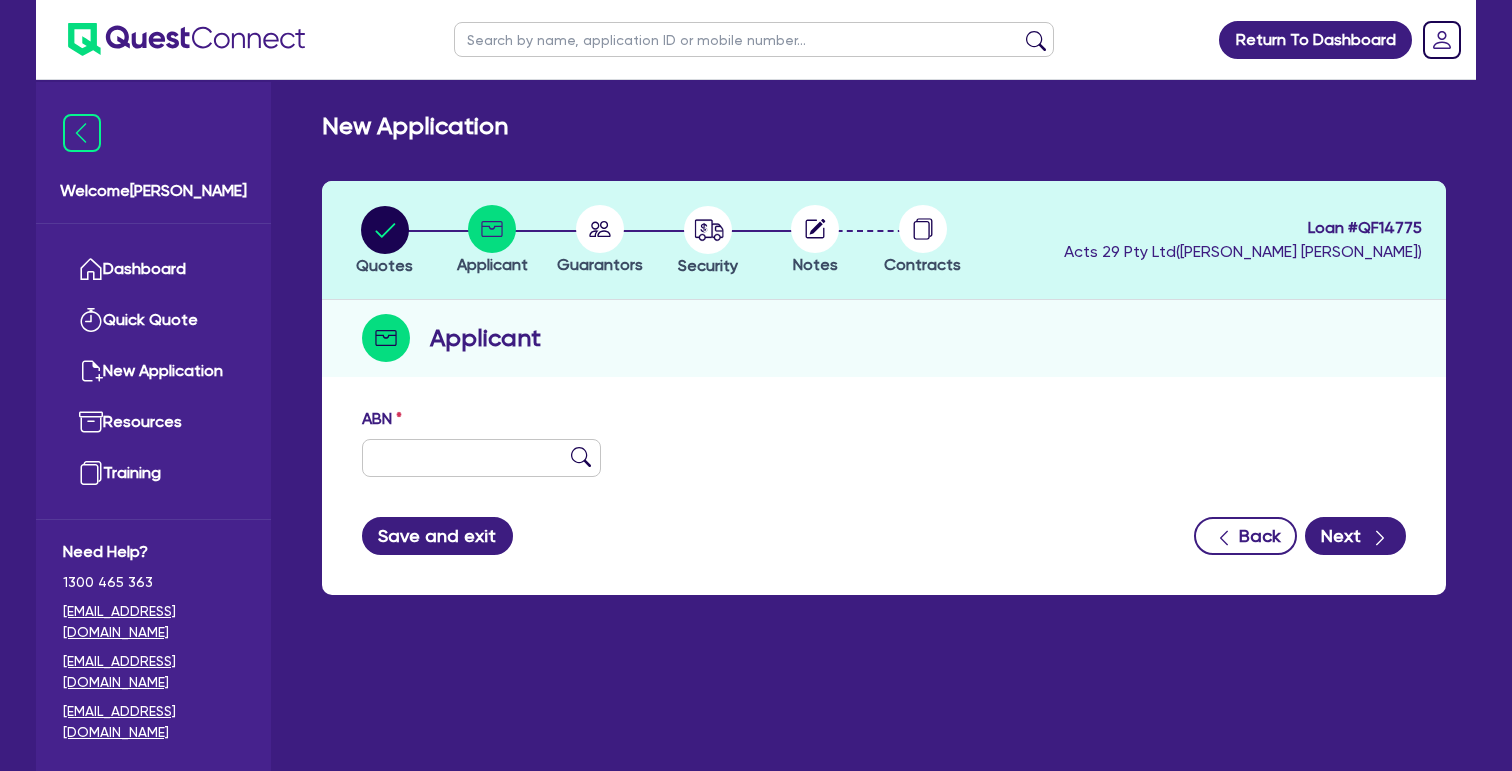 click on "Save and exit" at bounding box center [437, 536] 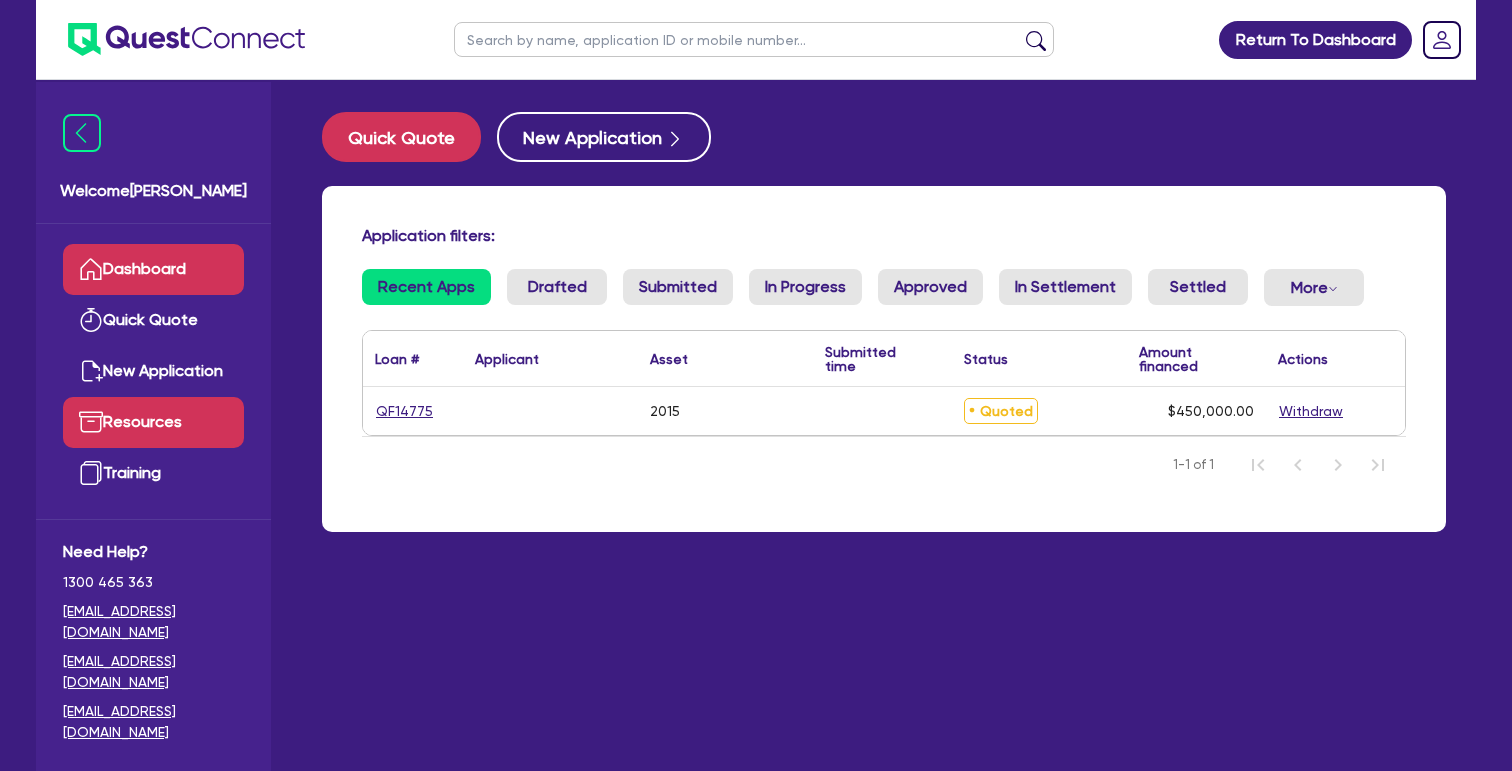 click on "Resources" at bounding box center (153, 422) 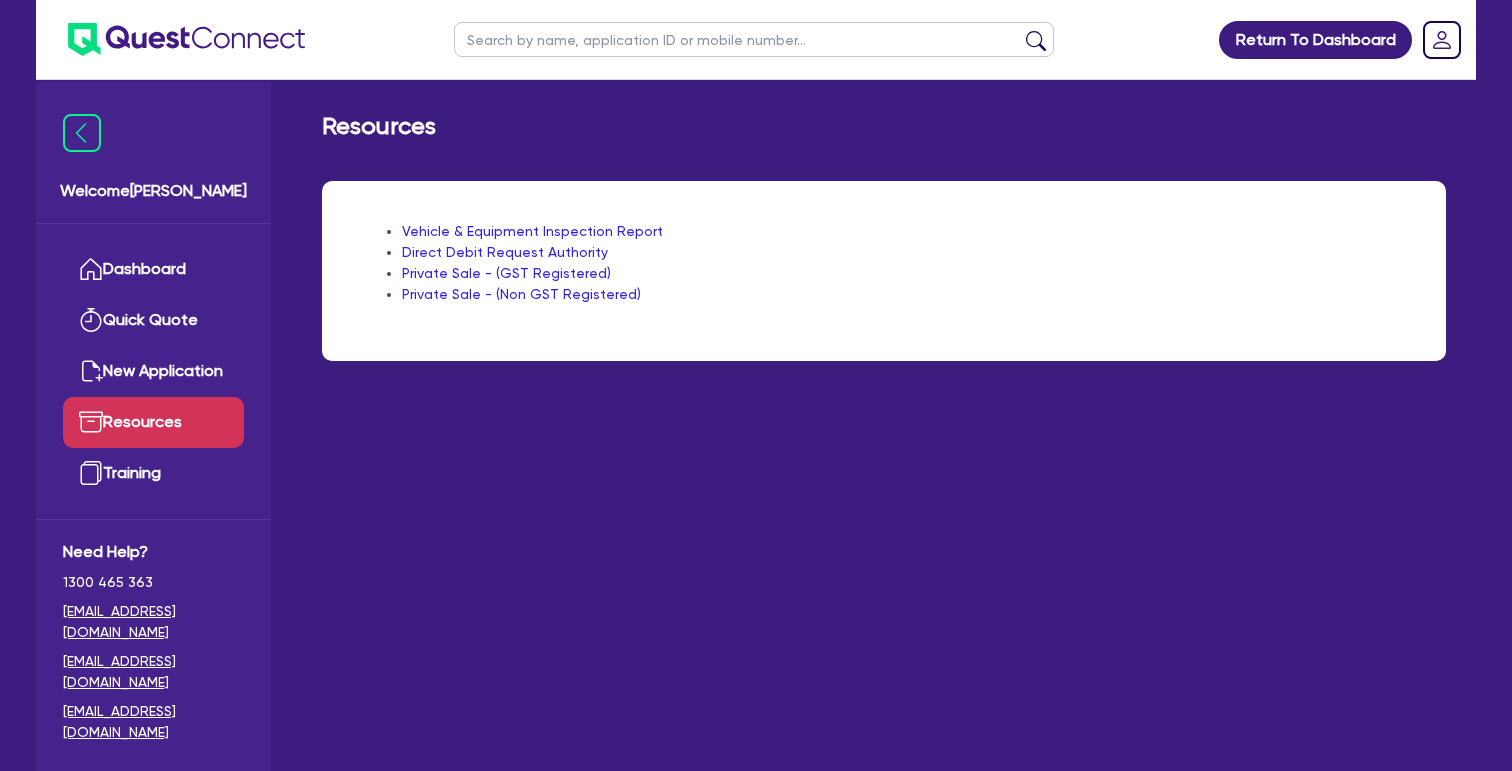 click on "Resources Vehicle & Equipment Inspection Report Direct Debit Request Authority Private Sale - (GST Registered) Private Sale - (Non GST Registered)" at bounding box center (884, 440) 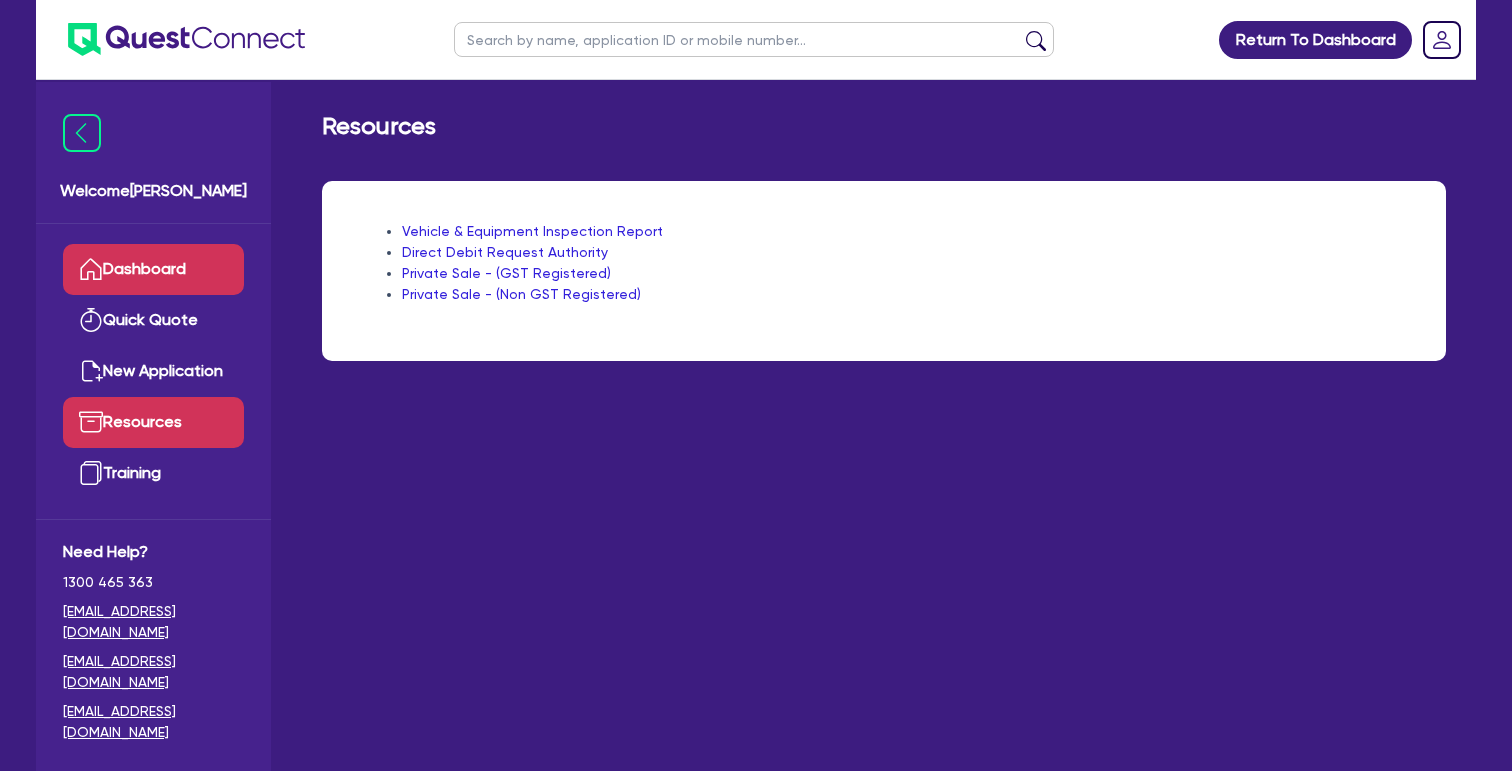 click on "Dashboard" at bounding box center [153, 269] 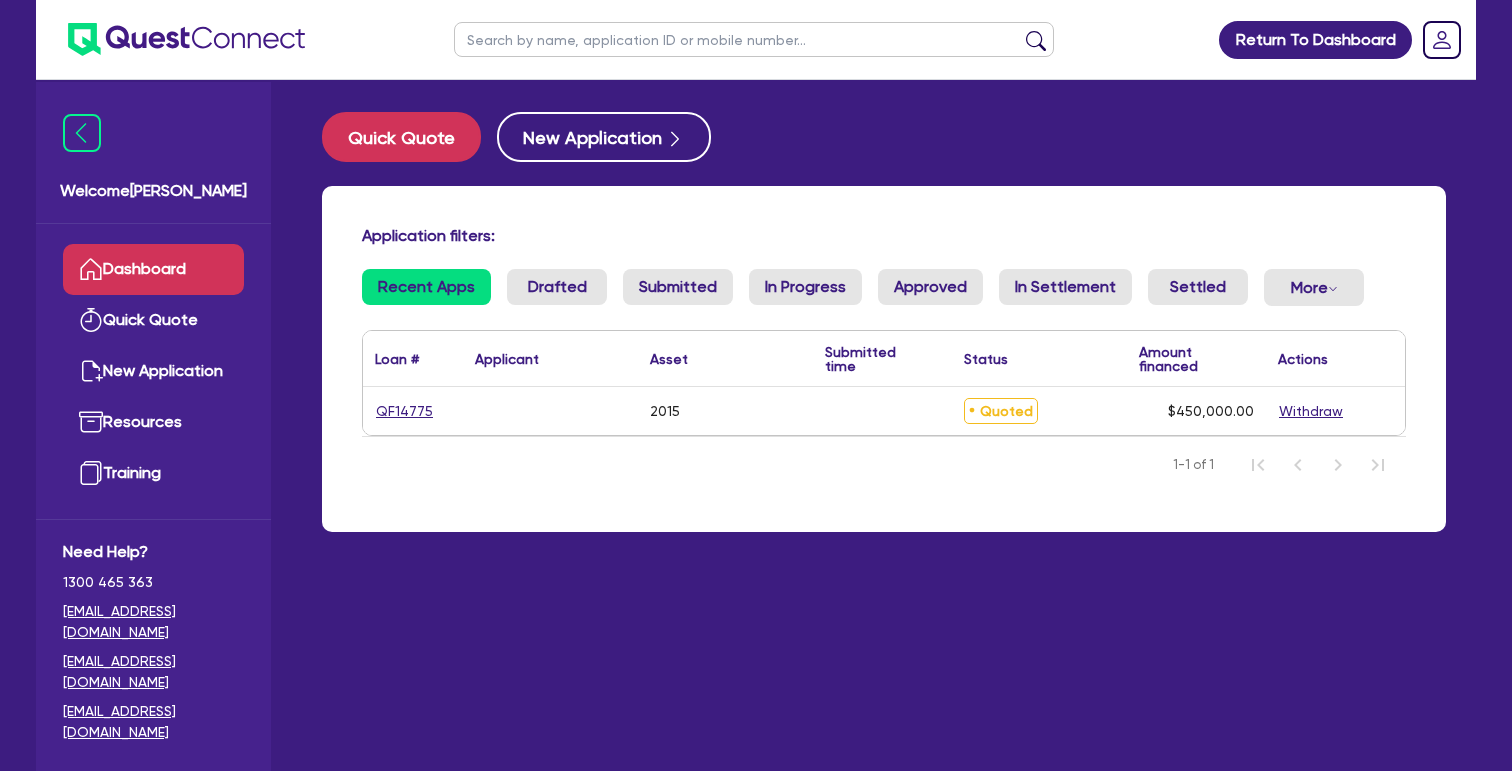 click on "QF14775" at bounding box center [404, 411] 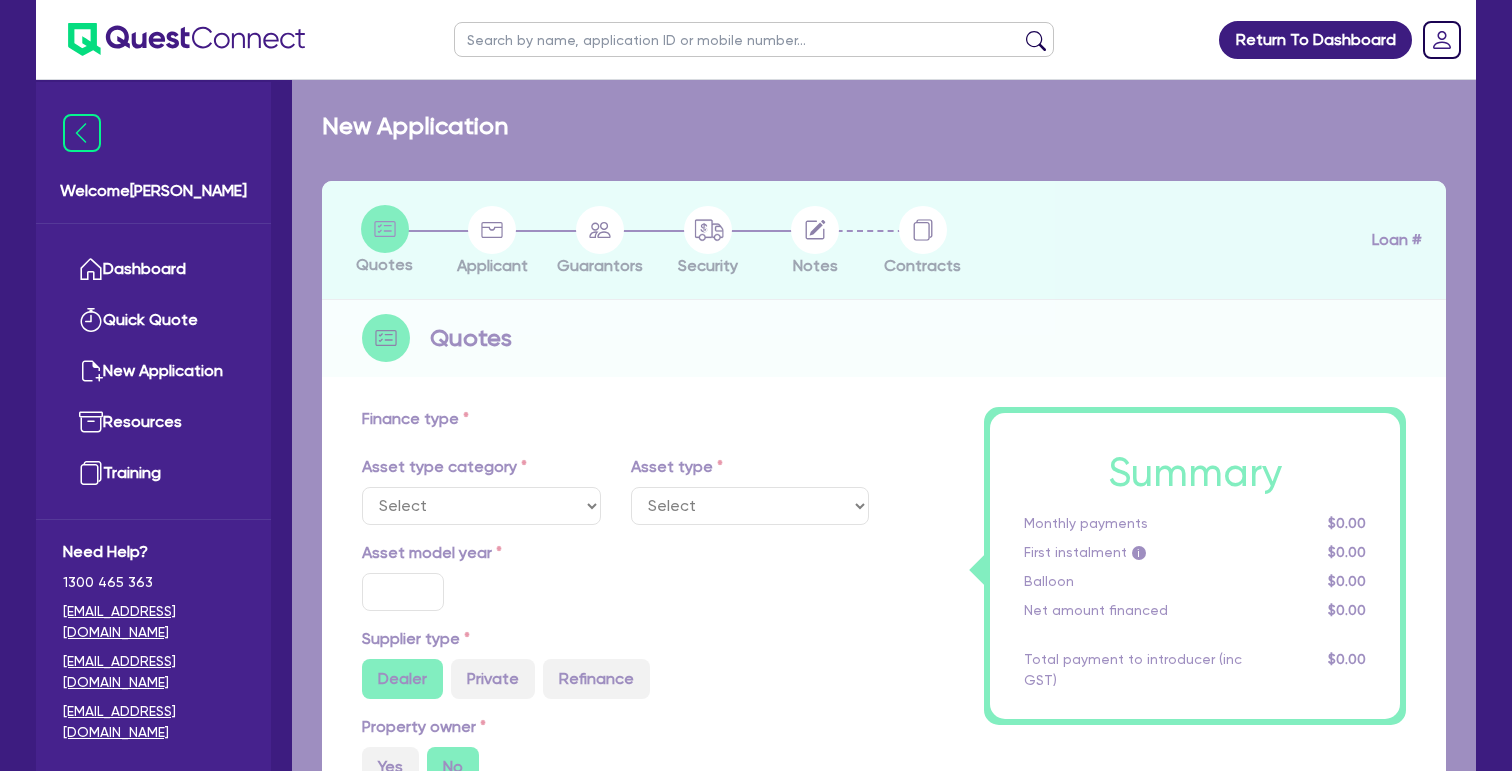select on "CARS_AND_LIGHT_TRUCKS" 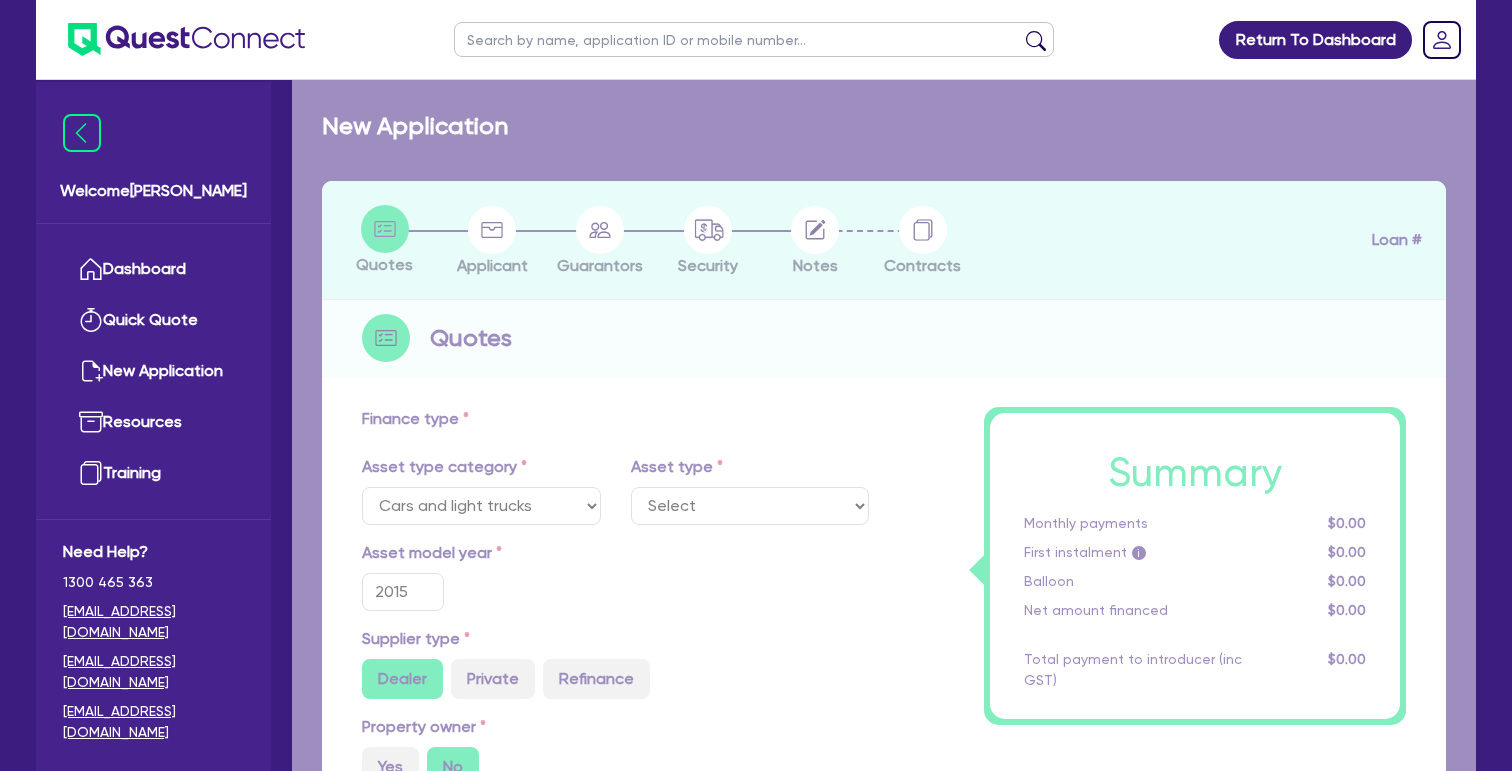 select on "PASSENGER_VEHICLES" 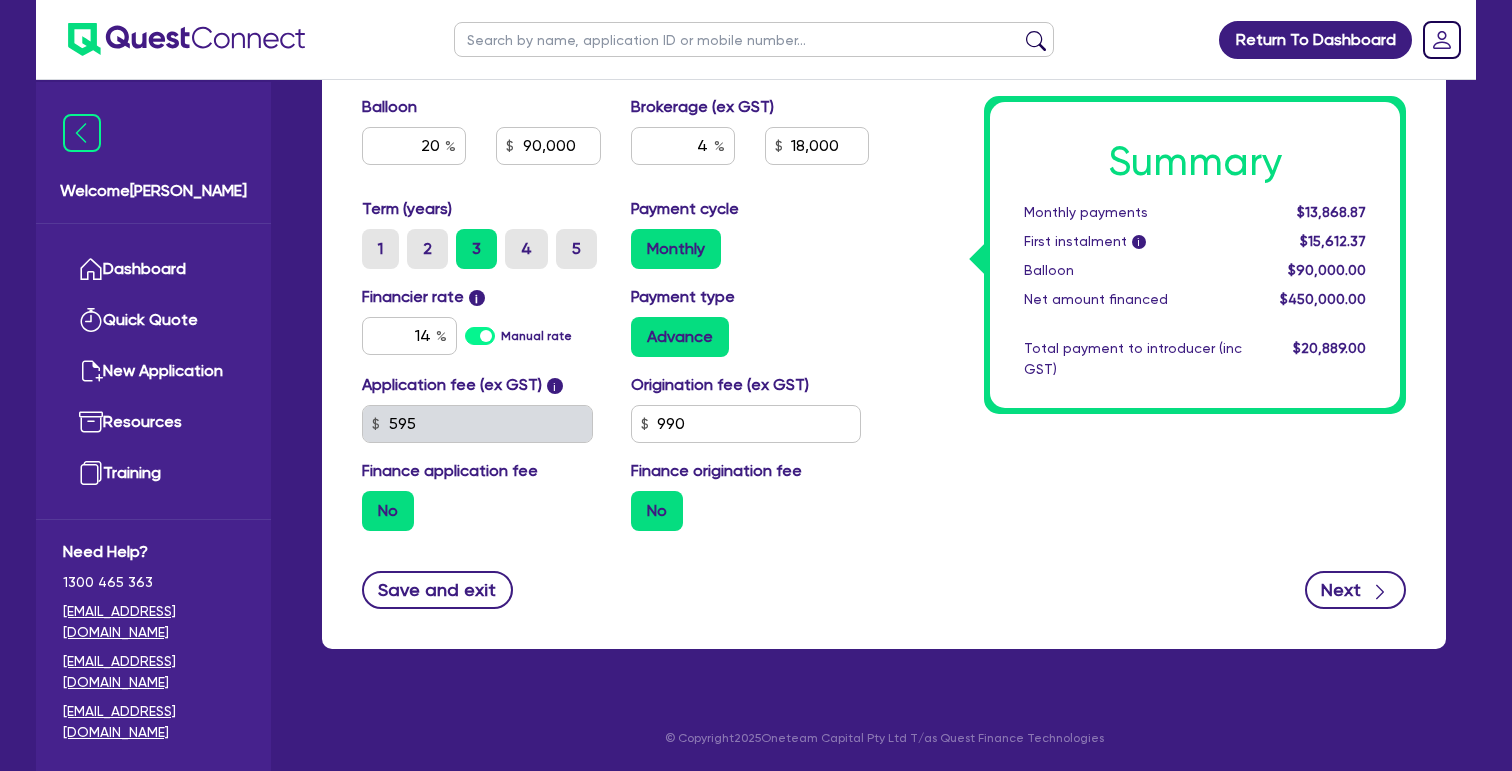 scroll, scrollTop: 1028, scrollLeft: 0, axis: vertical 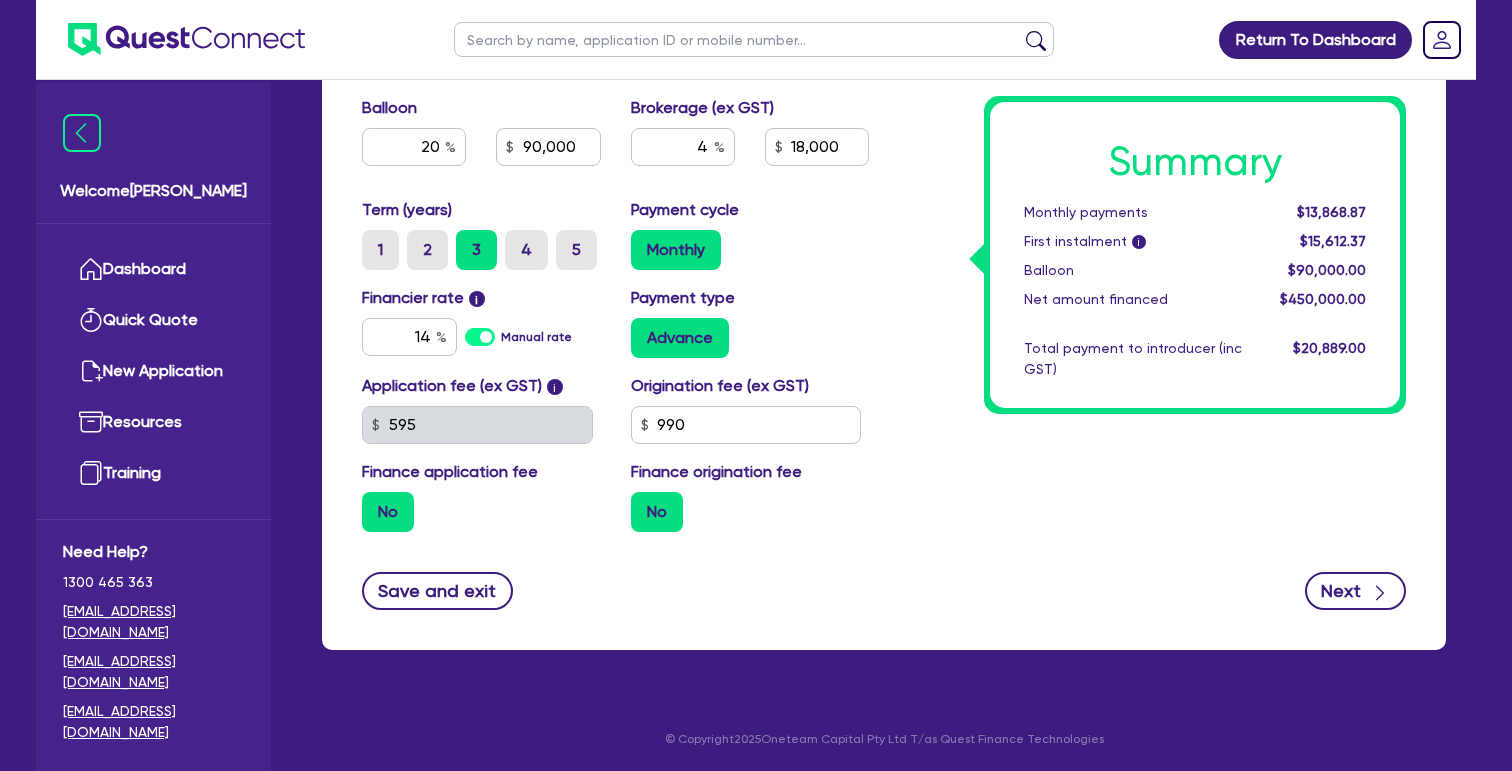 click 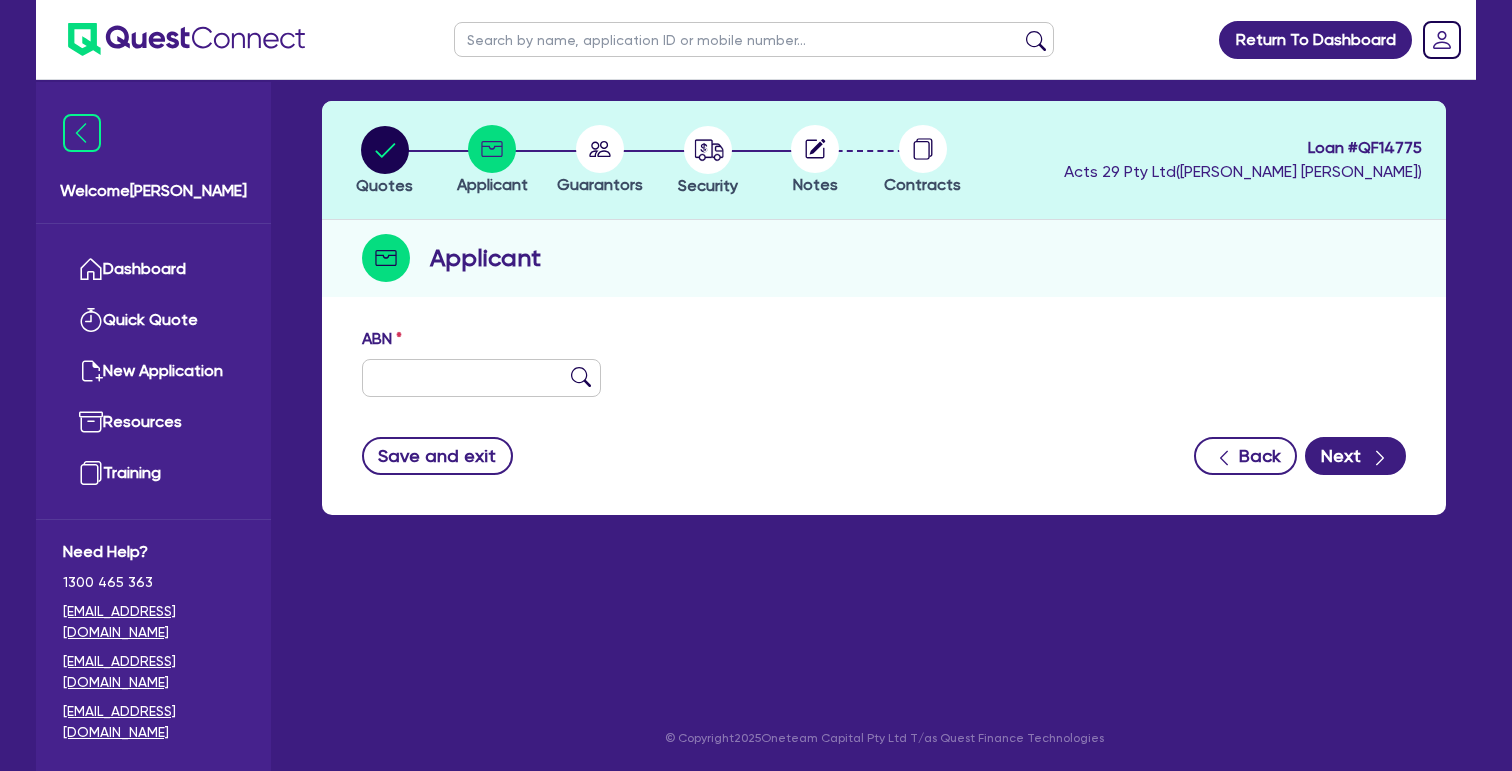 scroll, scrollTop: 0, scrollLeft: 0, axis: both 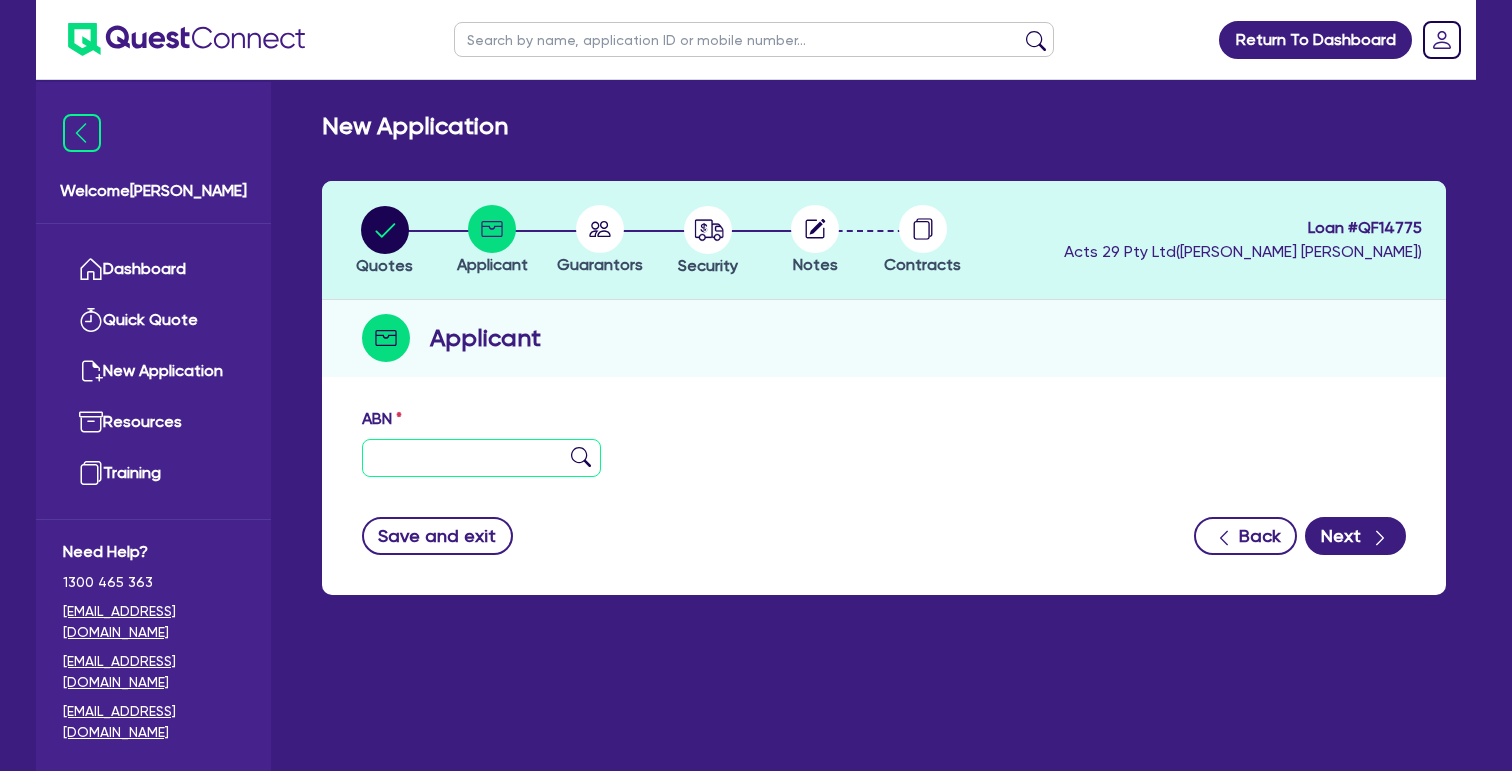 click at bounding box center [481, 458] 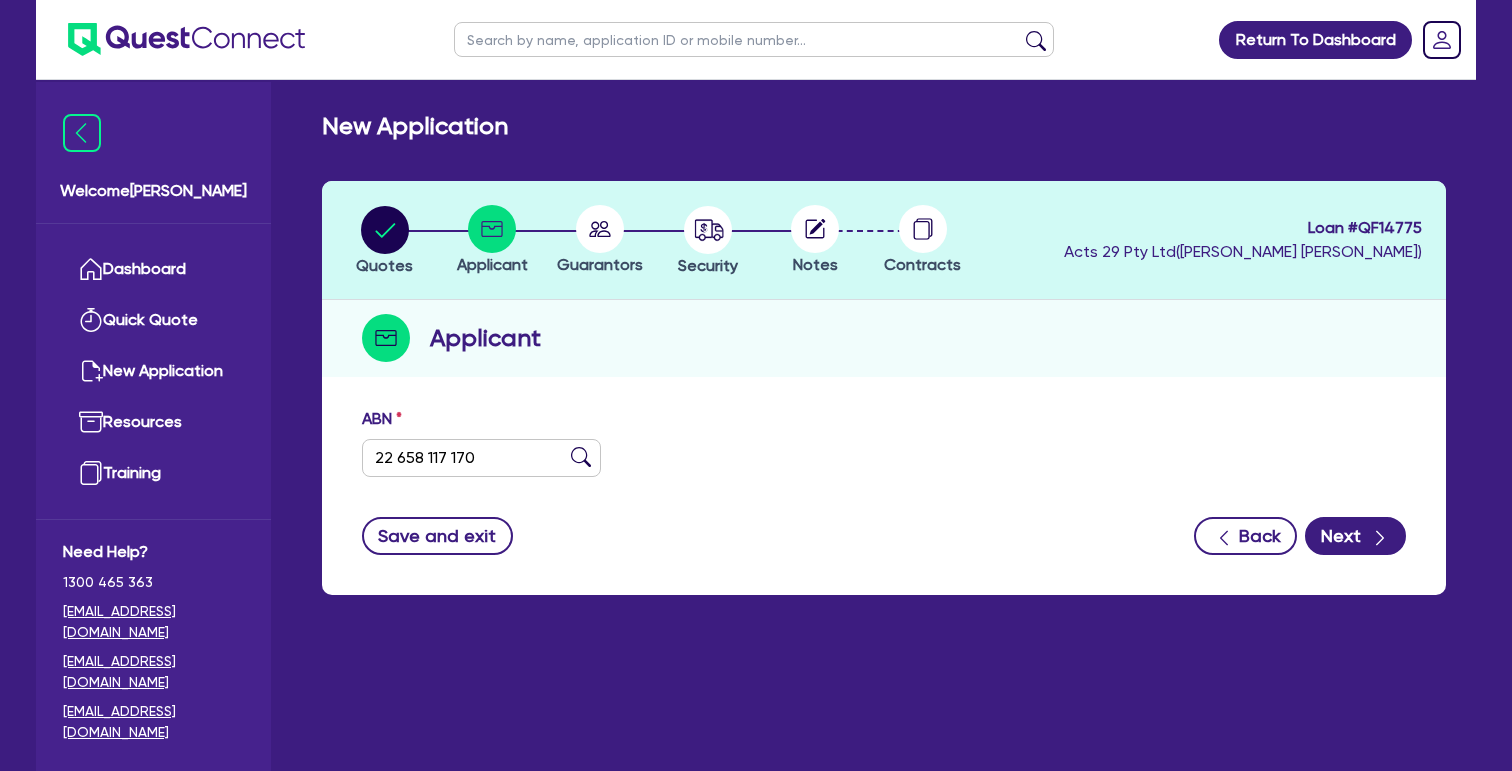 click at bounding box center [581, 457] 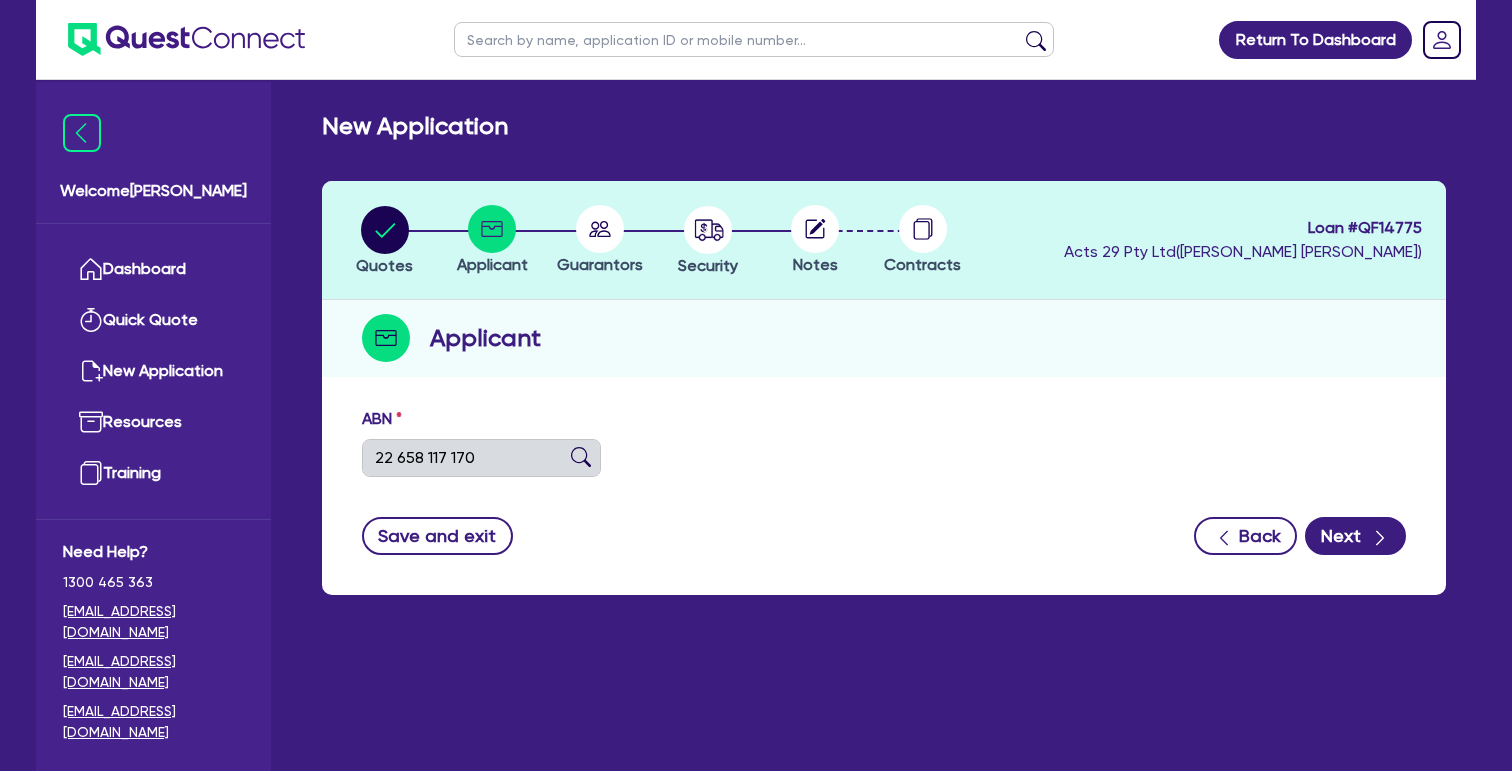 type on "CO-INVEST PARTNERS PTY LTD" 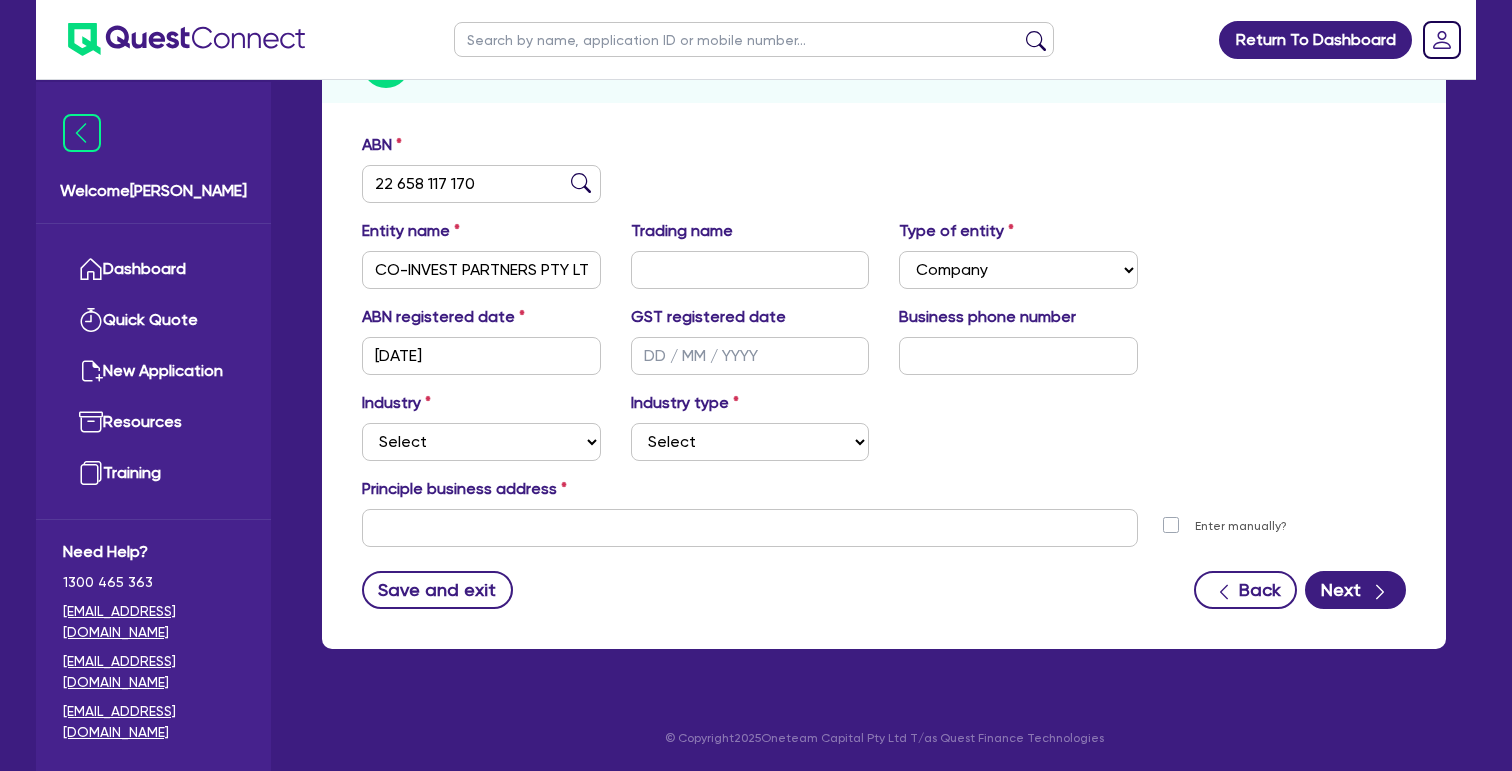scroll, scrollTop: 273, scrollLeft: 0, axis: vertical 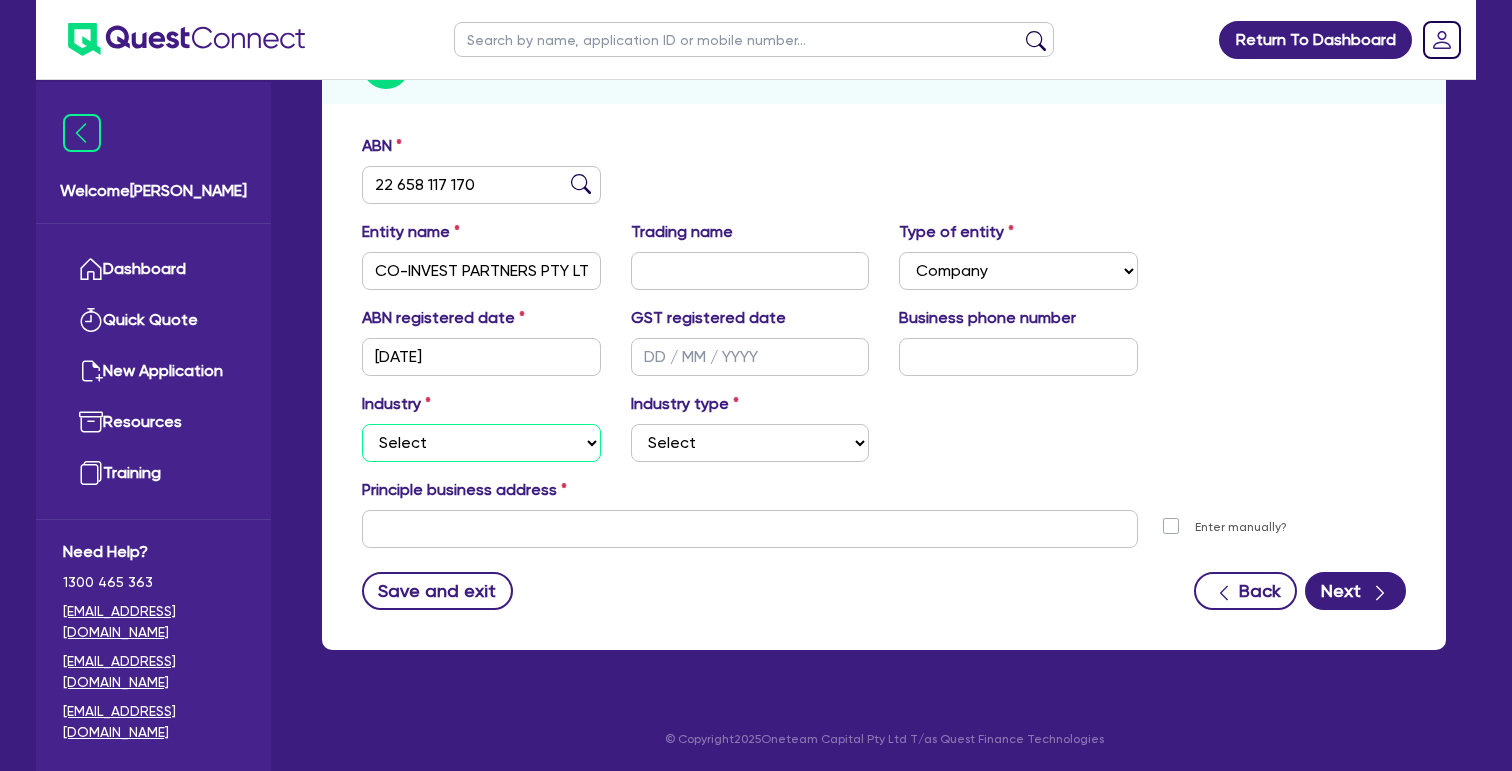 select on "FINANCIAL_INSURANCE" 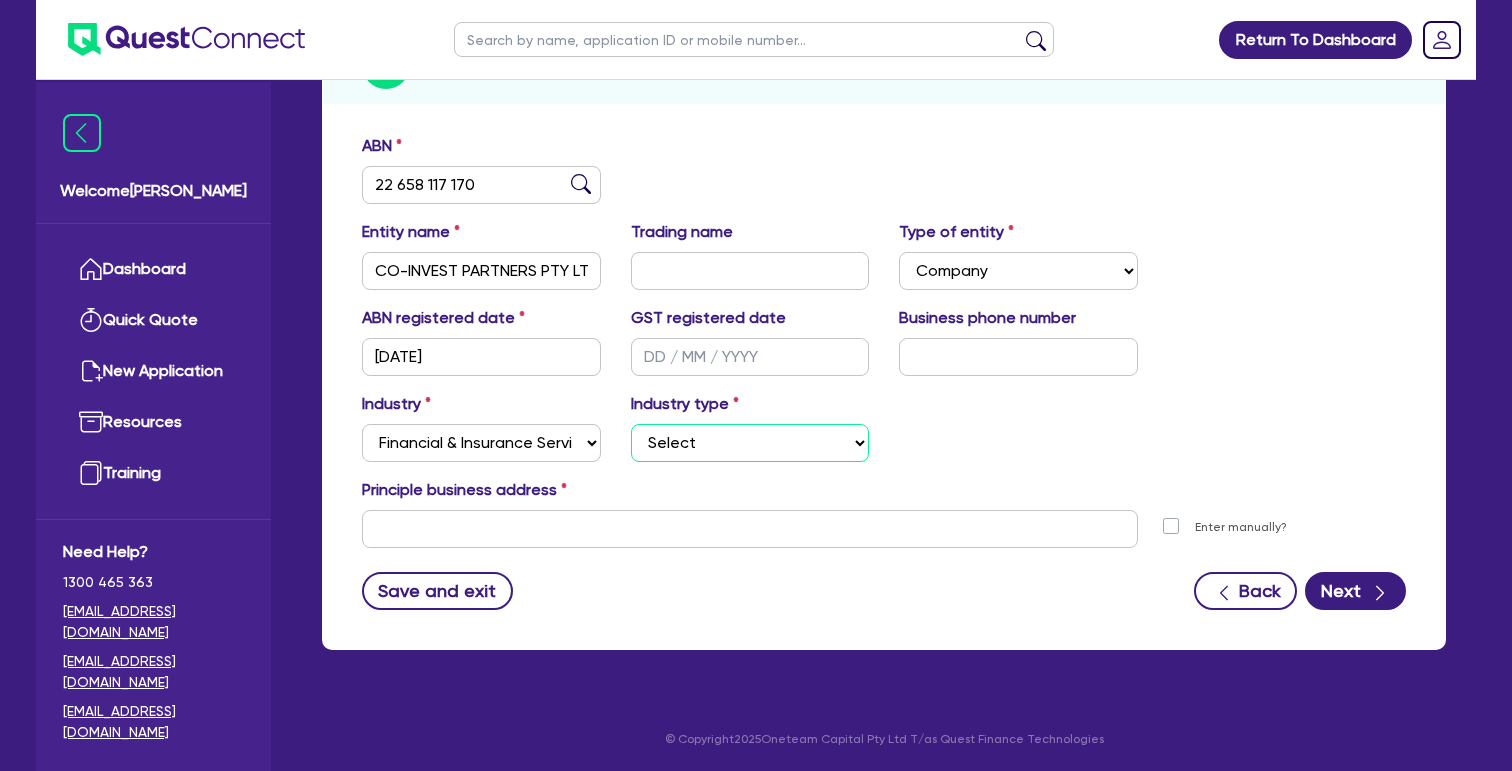 select on "WEALTH_MANAGEMENT_FIRMS" 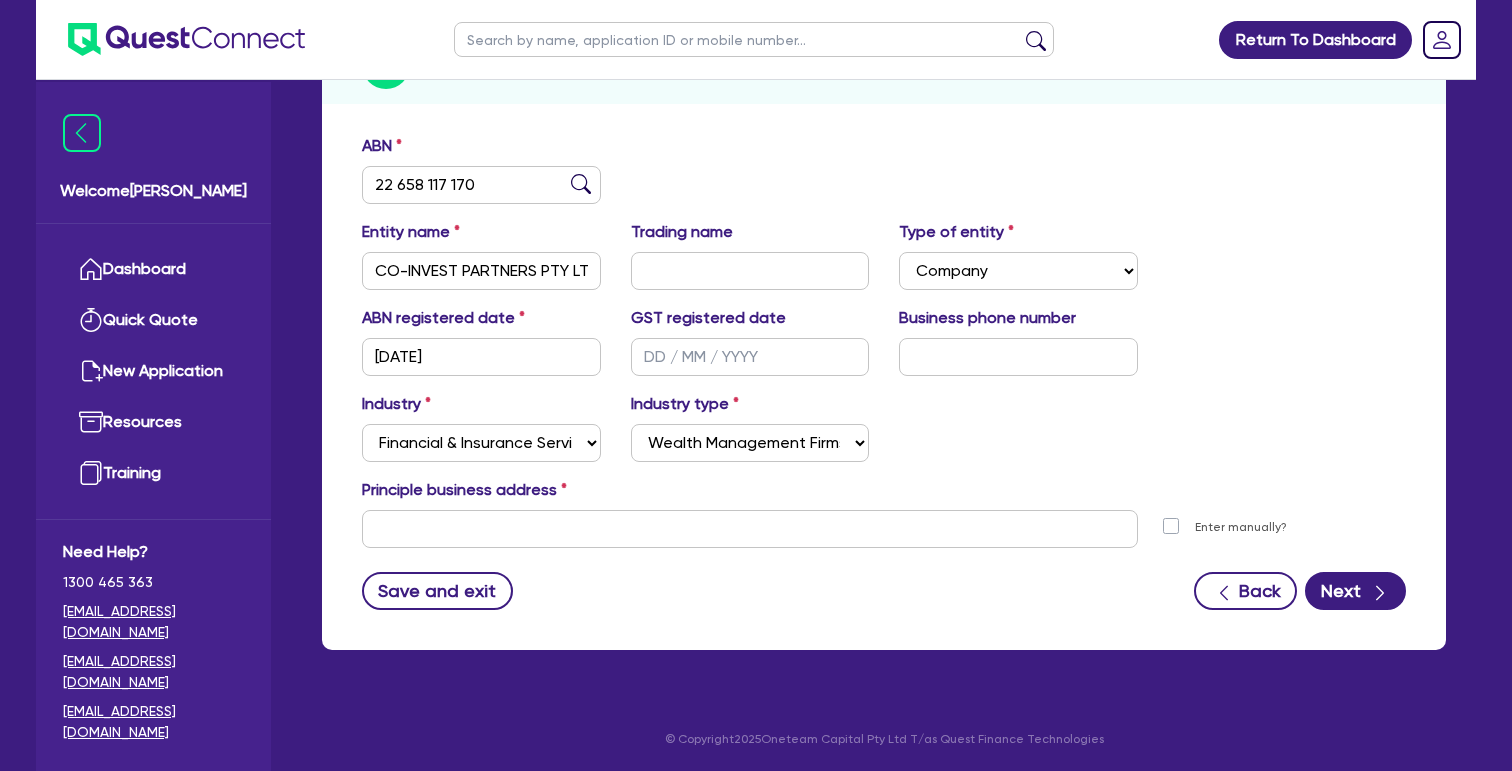 click on "ABN 22 658 117 170 Entity name CO-INVEST PARTNERS PTY LTD Trading name Type of entity Select Sole Trader Company Partnership Trust ABN registered date [DATE] GST registered date Business phone number Industry Select Accomodation & Food Services Administrative & Support Services Agriculture Arts & Recreation Services Building and Construction Financial & Insurance Services Fisheries Forestry Health & Beauty Information Media & Telecommunication Manufacturing Professional, Scientific and Technical Services Rental, Hiring and Real Estate Services Retail & Wholesale Trade Tourism Transport, Postal & Warehousing Services Industry type Select Investment Advisers Strockbrokers Financial Planners Wealth Management Firms Insurance Agents & Brokers Superannuation Providers Insurance Companies Principle business address [GEOGRAPHIC_DATA] name Suburb State Select [GEOGRAPHIC_DATA] [GEOGRAPHIC_DATA] [GEOGRAPHIC_DATA] [GEOGRAPHIC_DATA] [GEOGRAPHIC_DATA] SA [GEOGRAPHIC_DATA] WA Postal code Enter manually? Save and exit
Back Next" at bounding box center (884, 372) 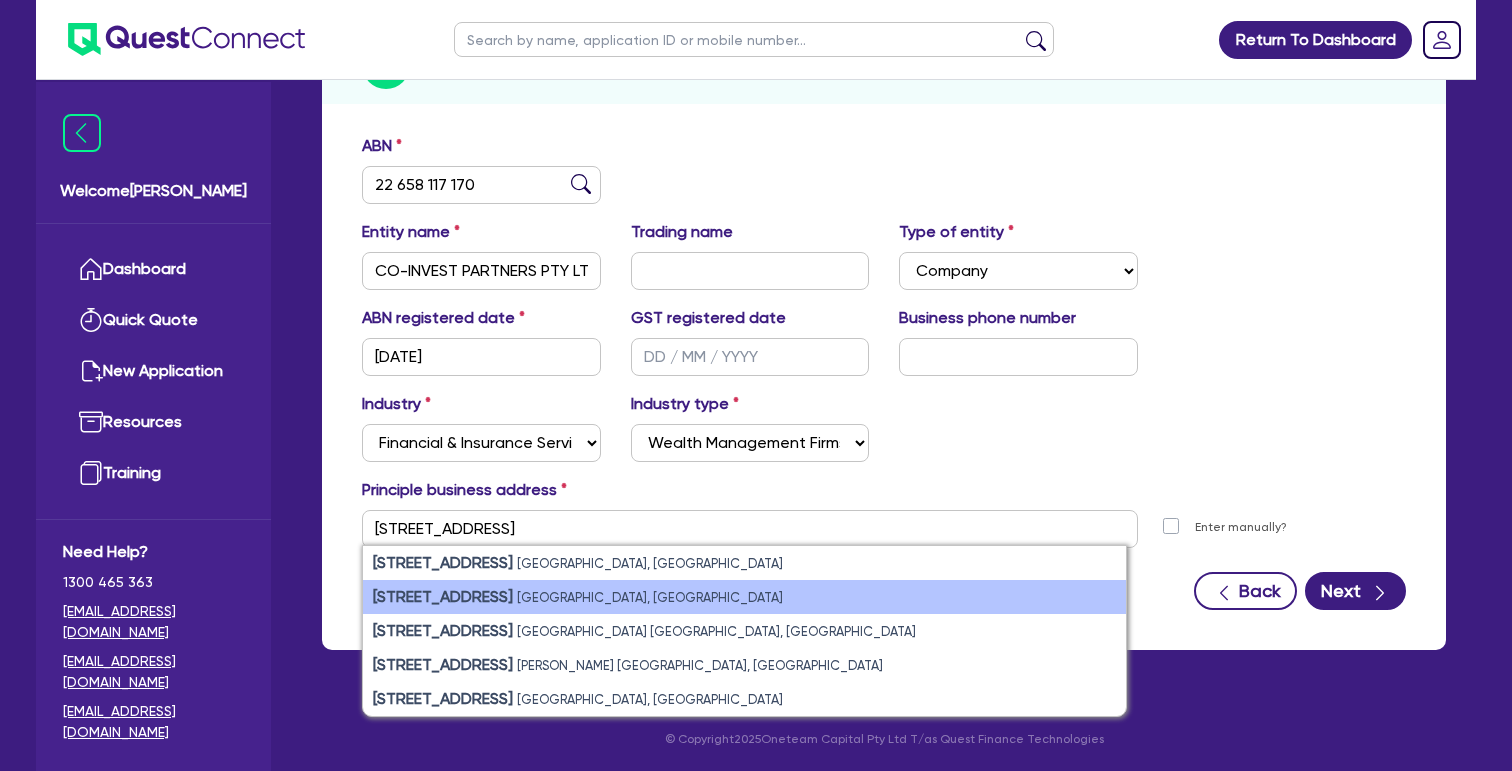 click on "[STREET_ADDRESS]" at bounding box center (744, 597) 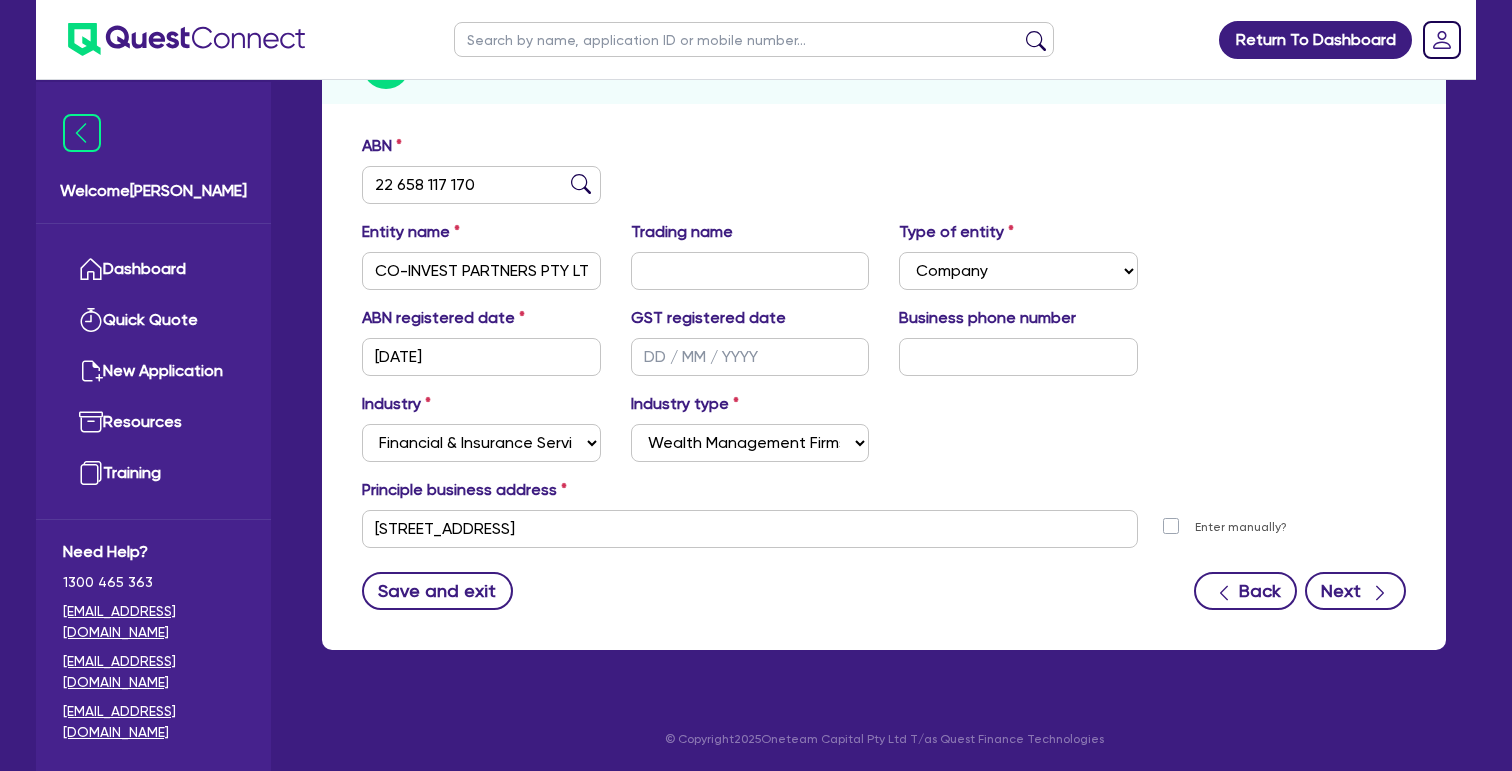 click on "Next" at bounding box center [1355, 591] 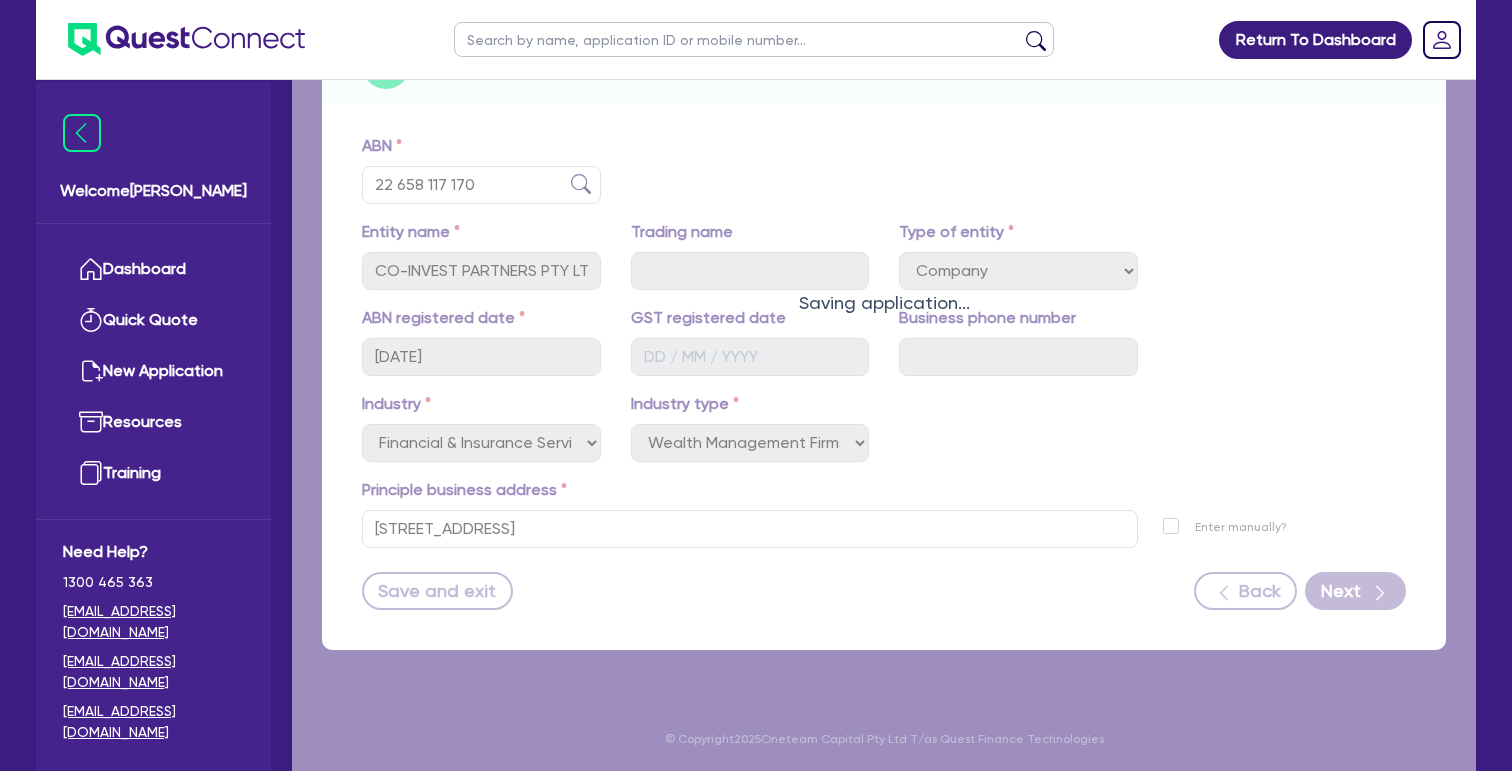 scroll, scrollTop: 0, scrollLeft: 0, axis: both 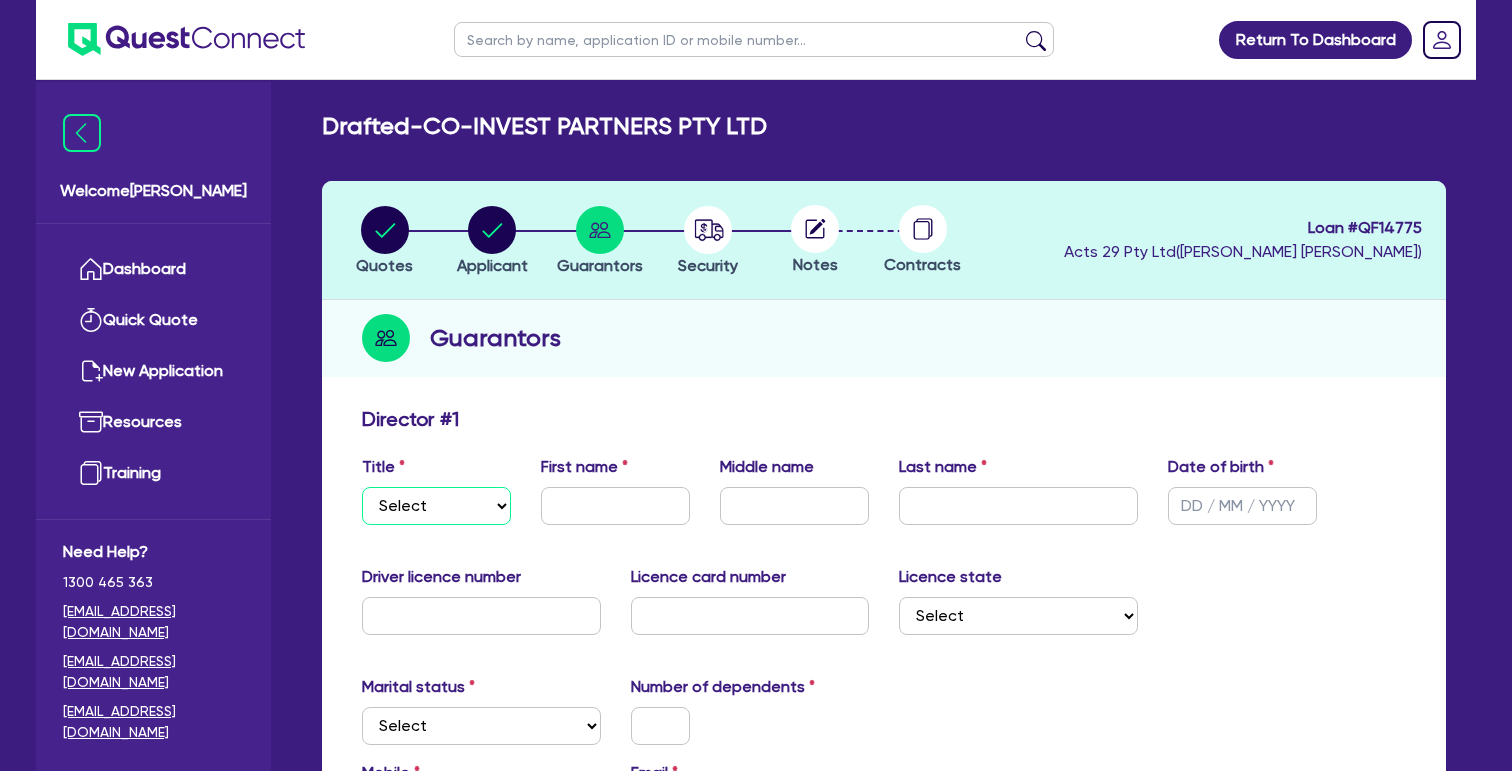 select on "MR" 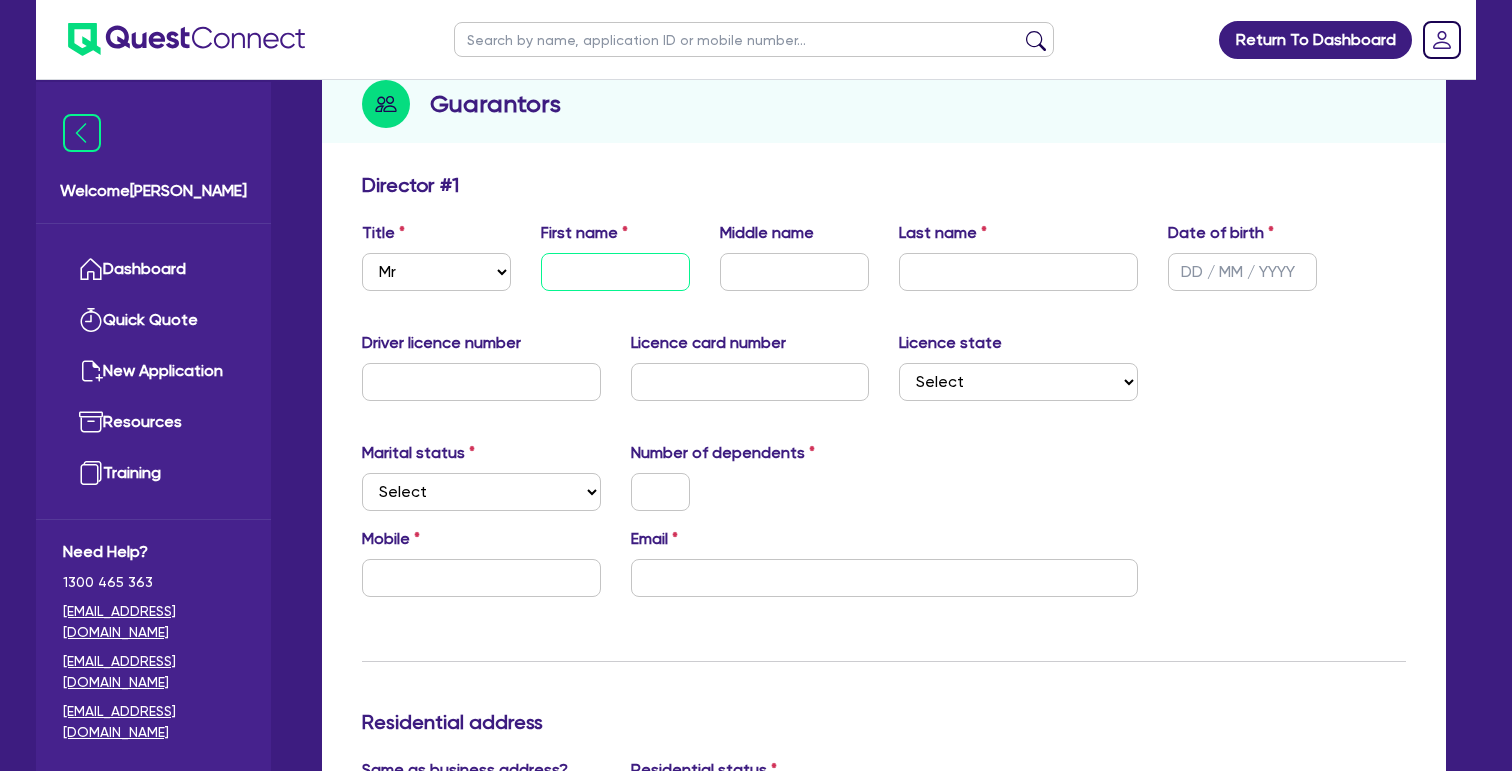 scroll, scrollTop: 299, scrollLeft: 0, axis: vertical 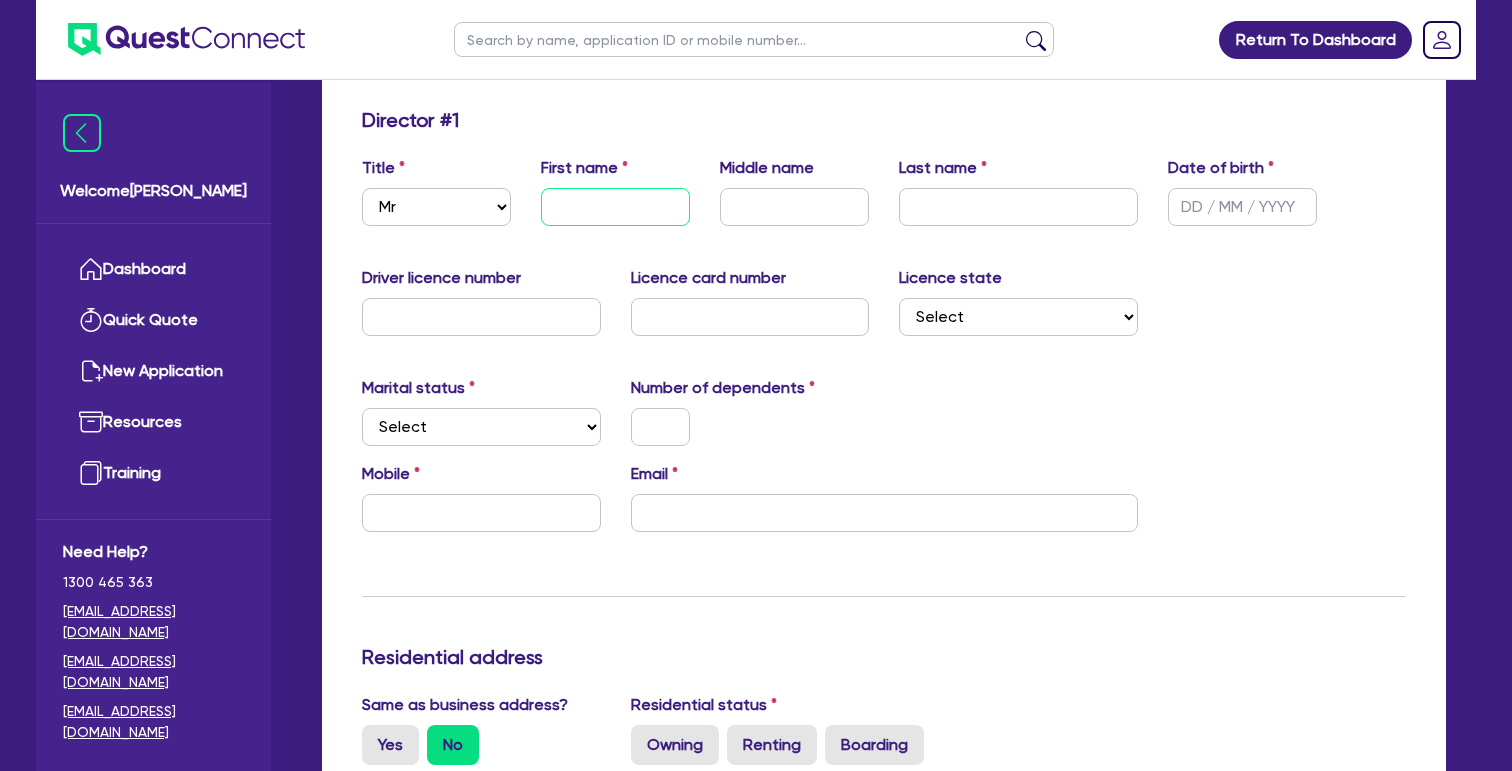 click at bounding box center [615, 207] 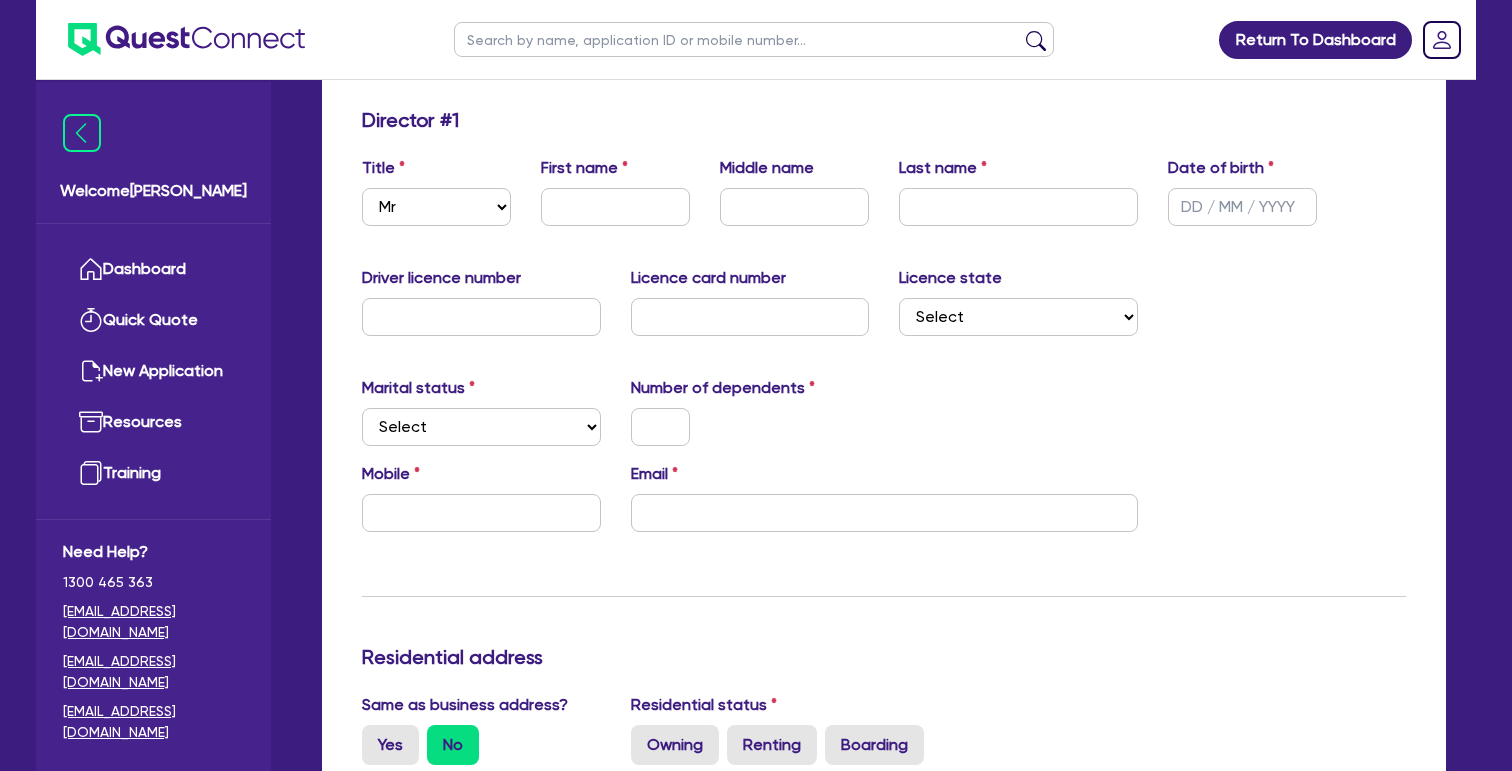 click on "Marital status Select [DEMOGRAPHIC_DATA] Married De Facto / Partner Number of dependents" at bounding box center [884, 419] 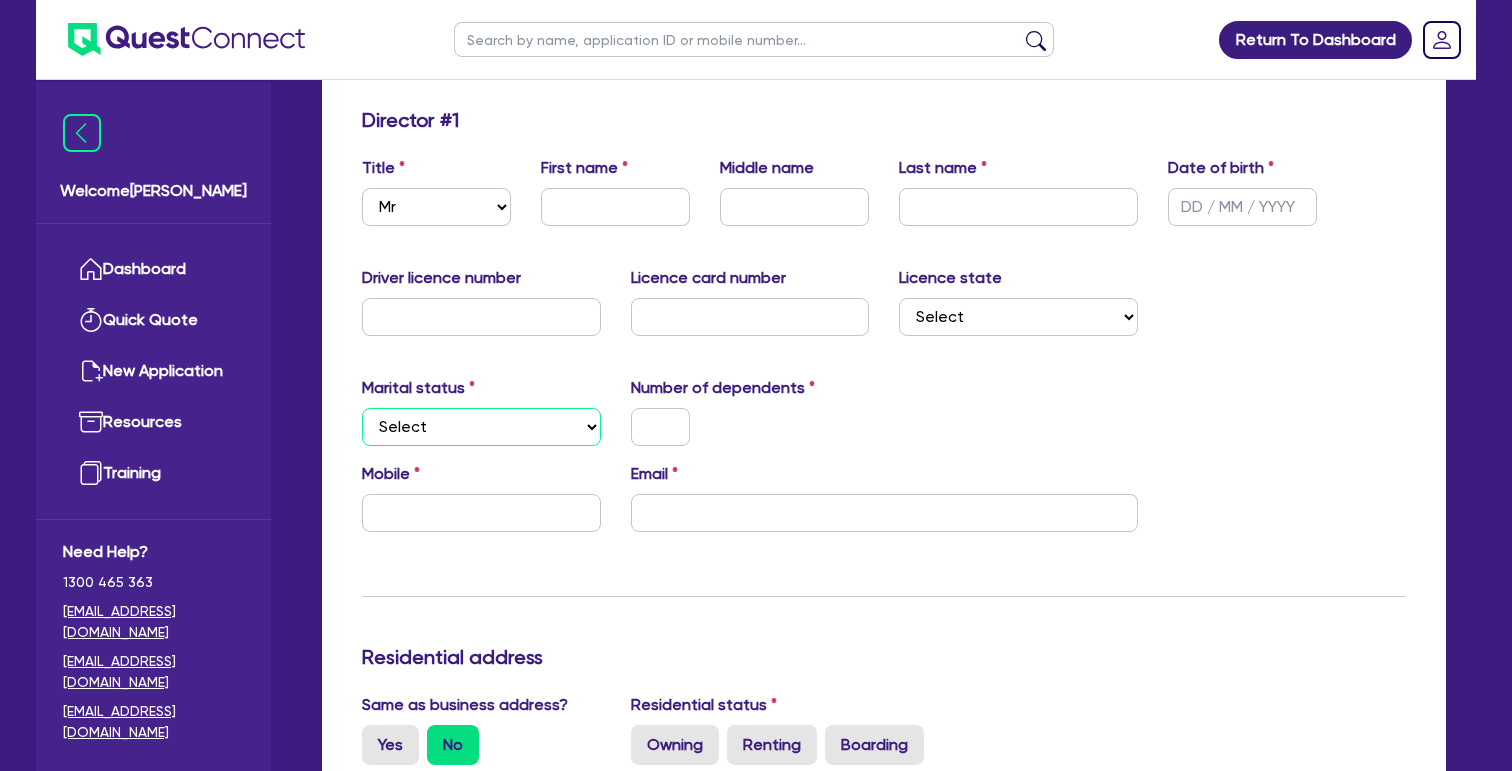 select on "MARRIED" 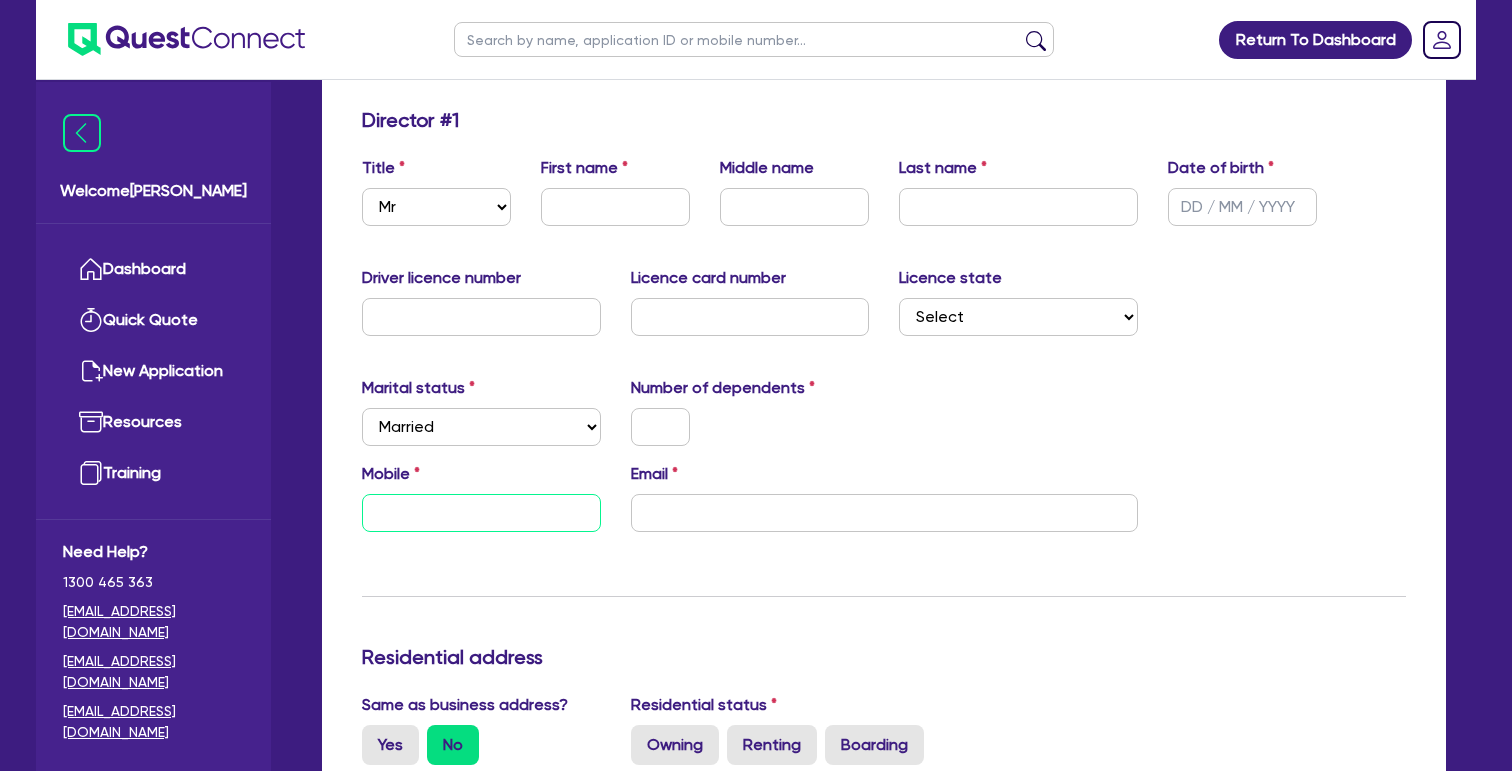 click at bounding box center (481, 513) 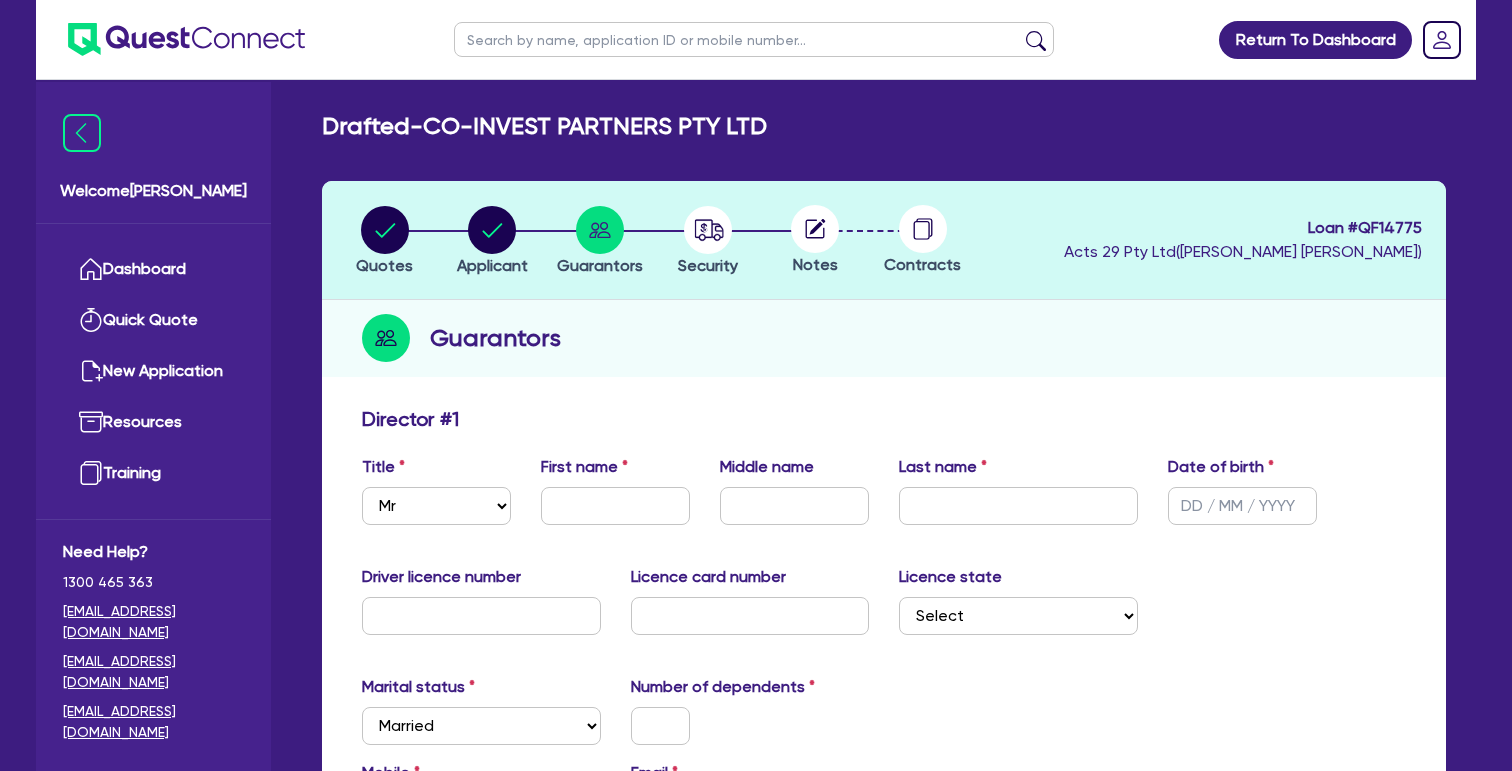 scroll, scrollTop: 0, scrollLeft: 0, axis: both 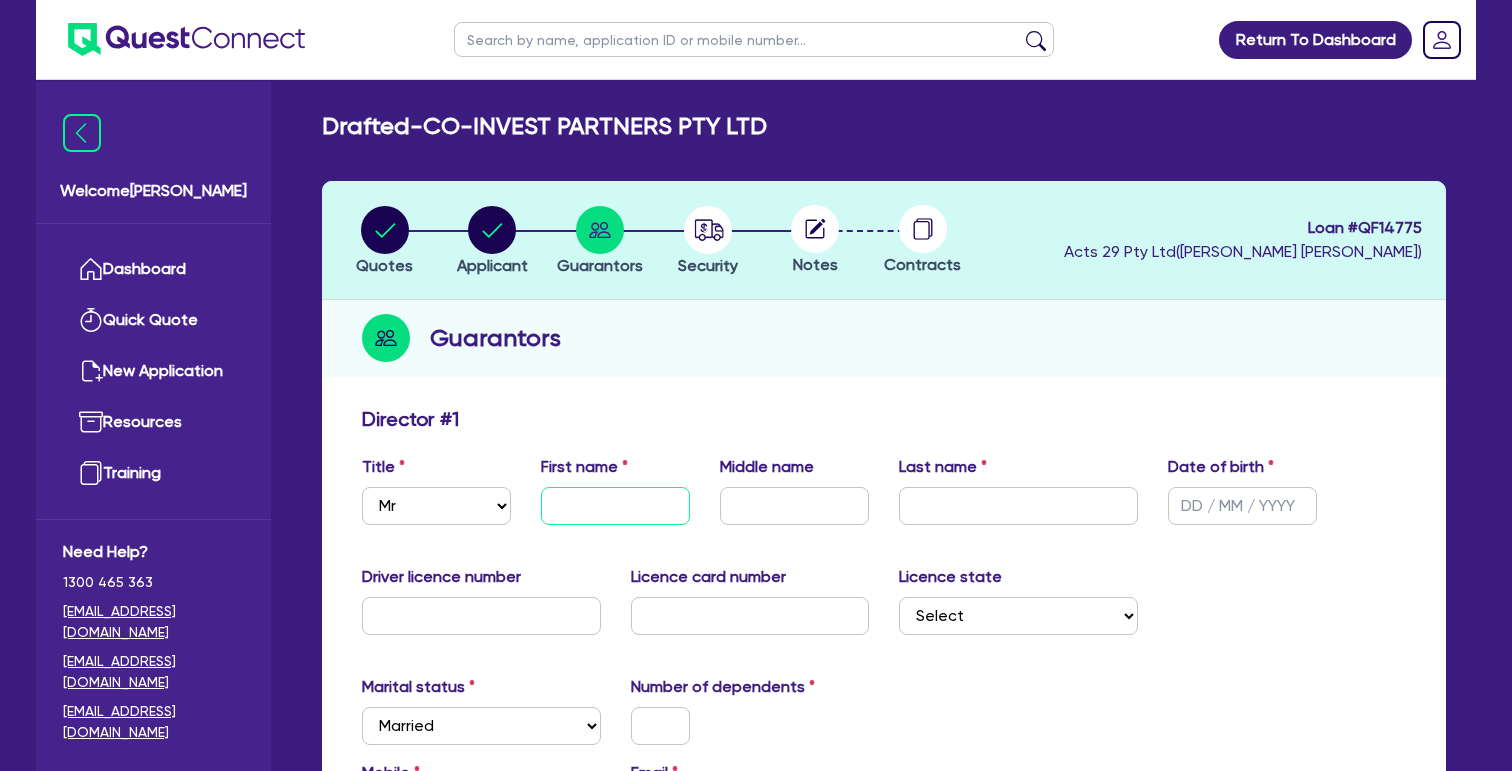 click at bounding box center [615, 506] 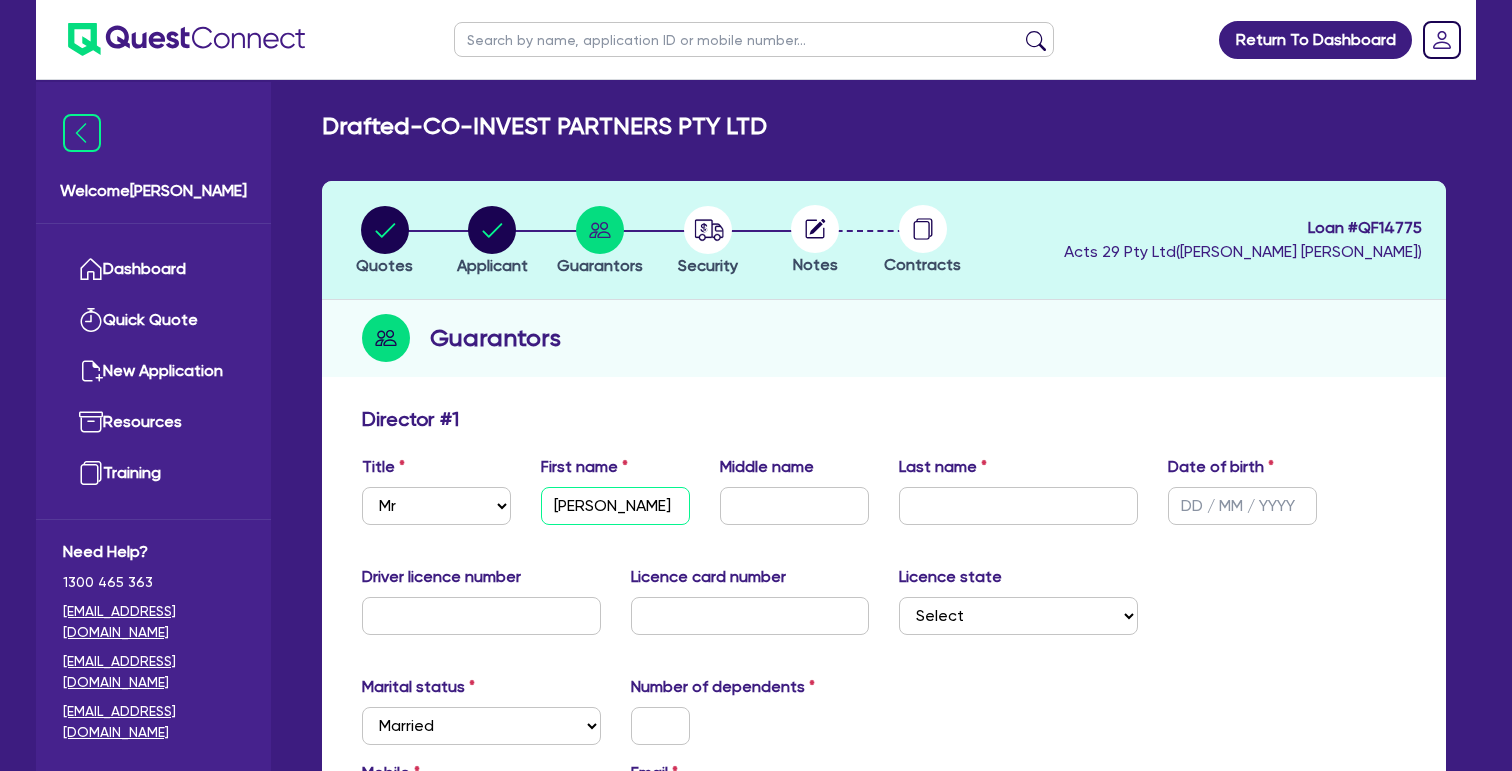 type on "[PERSON_NAME]" 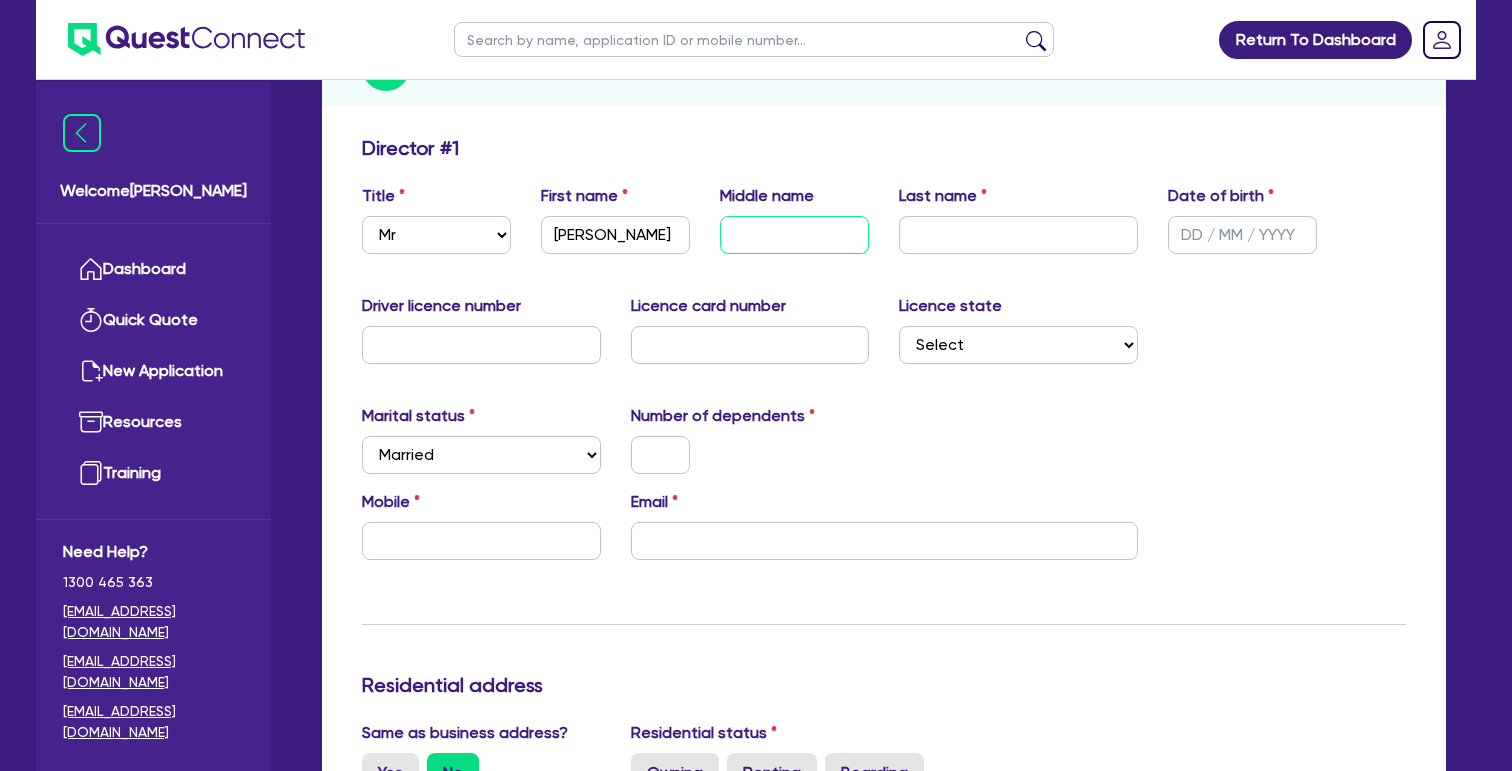 scroll, scrollTop: 274, scrollLeft: 0, axis: vertical 